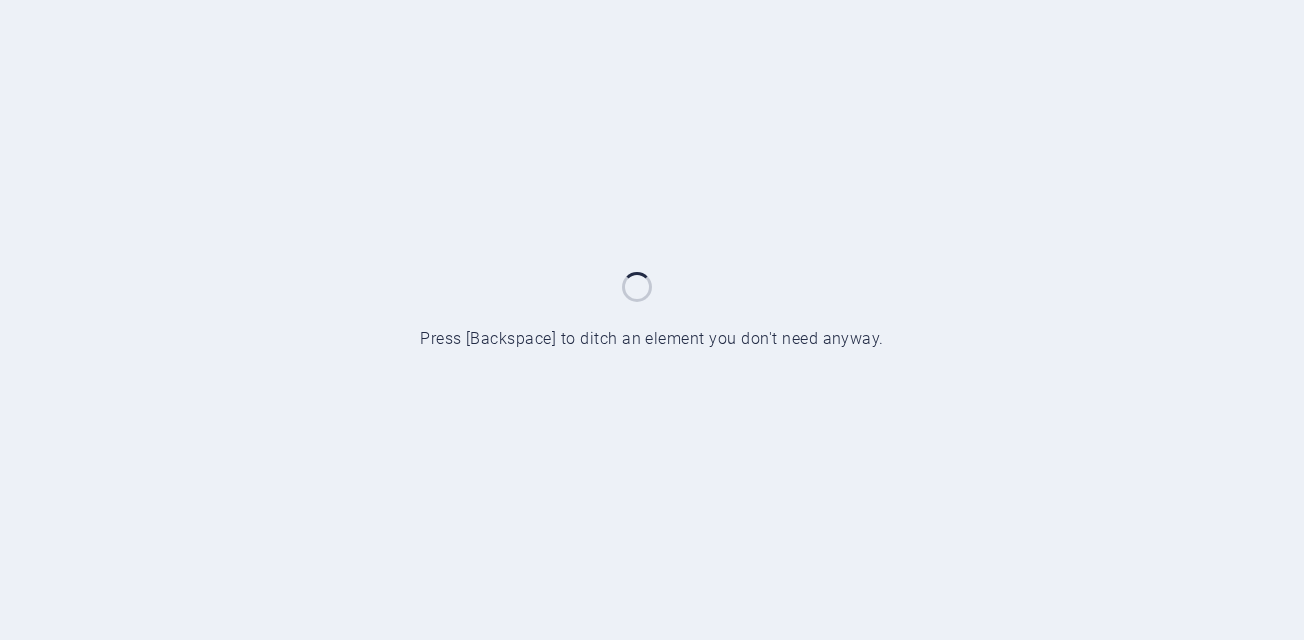scroll, scrollTop: 0, scrollLeft: 0, axis: both 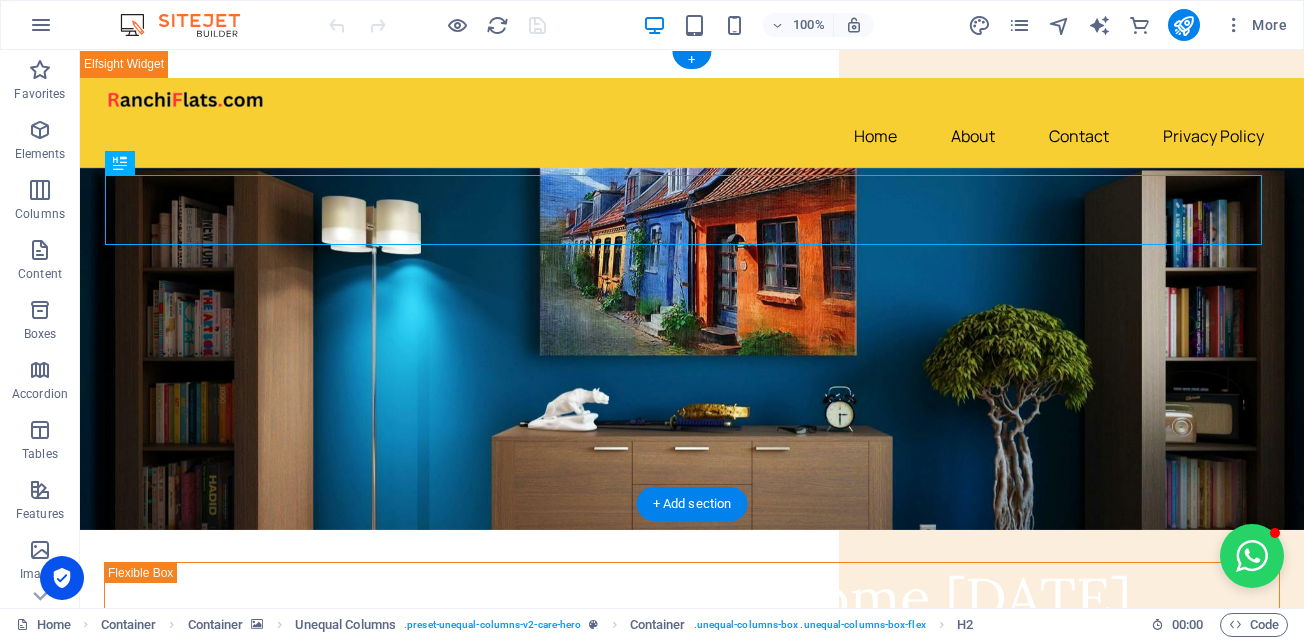click at bounding box center (692, 349) 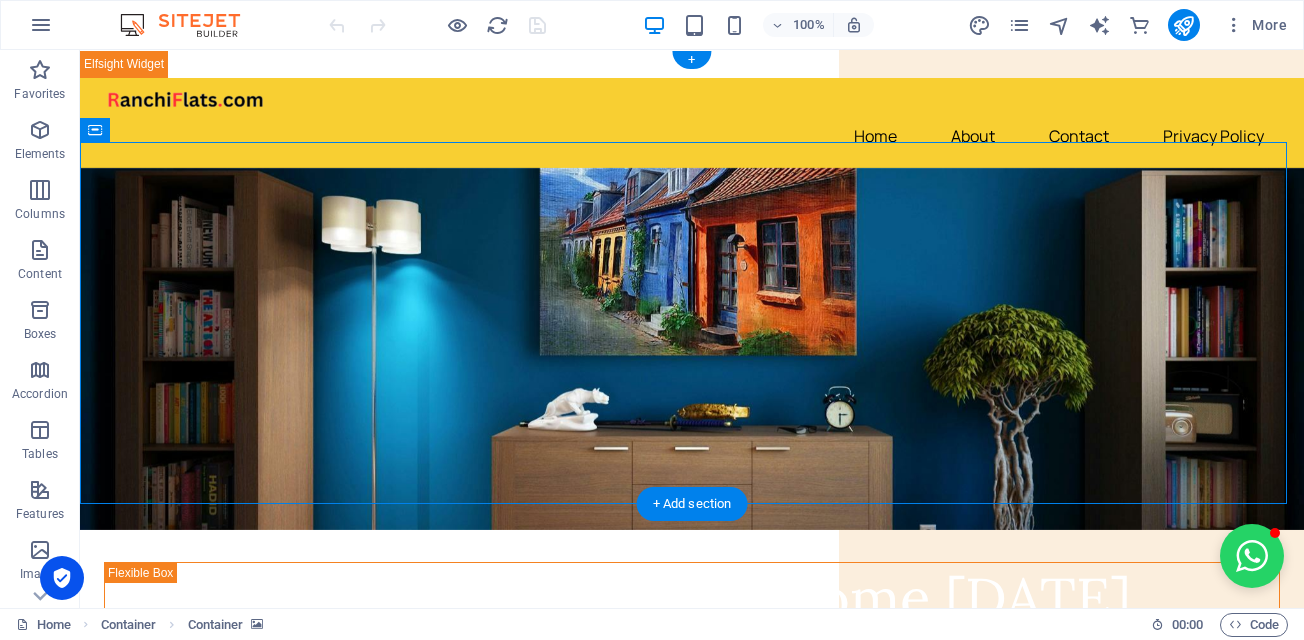 click at bounding box center [692, 349] 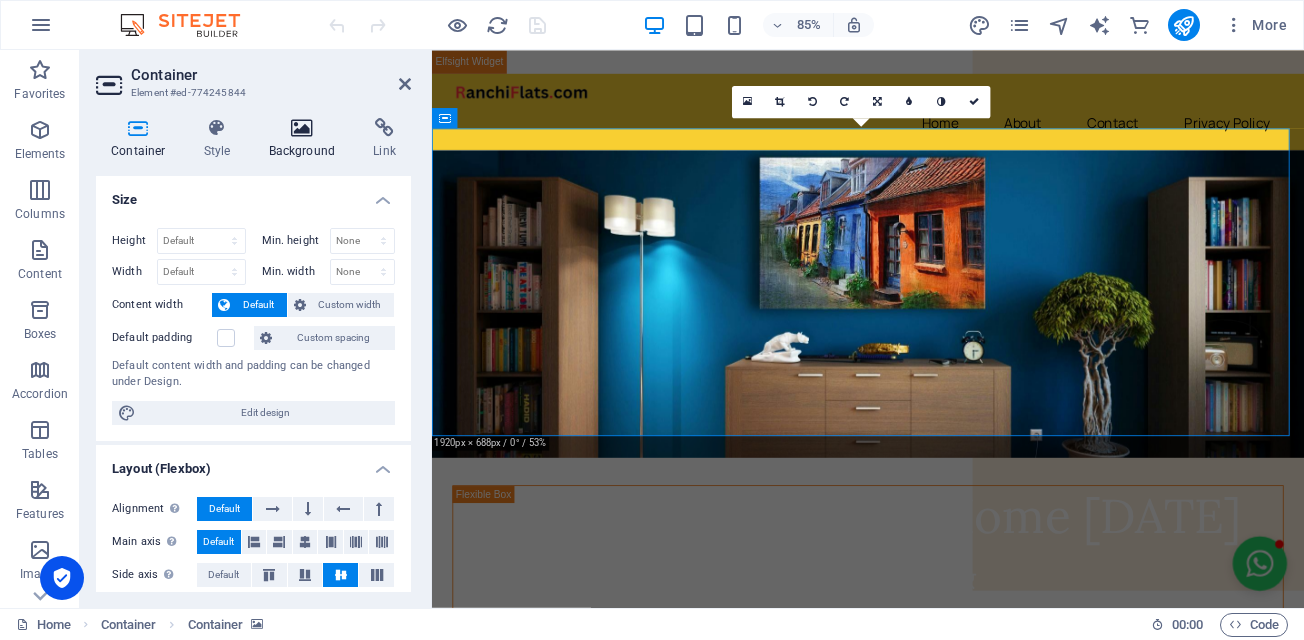 click at bounding box center [302, 128] 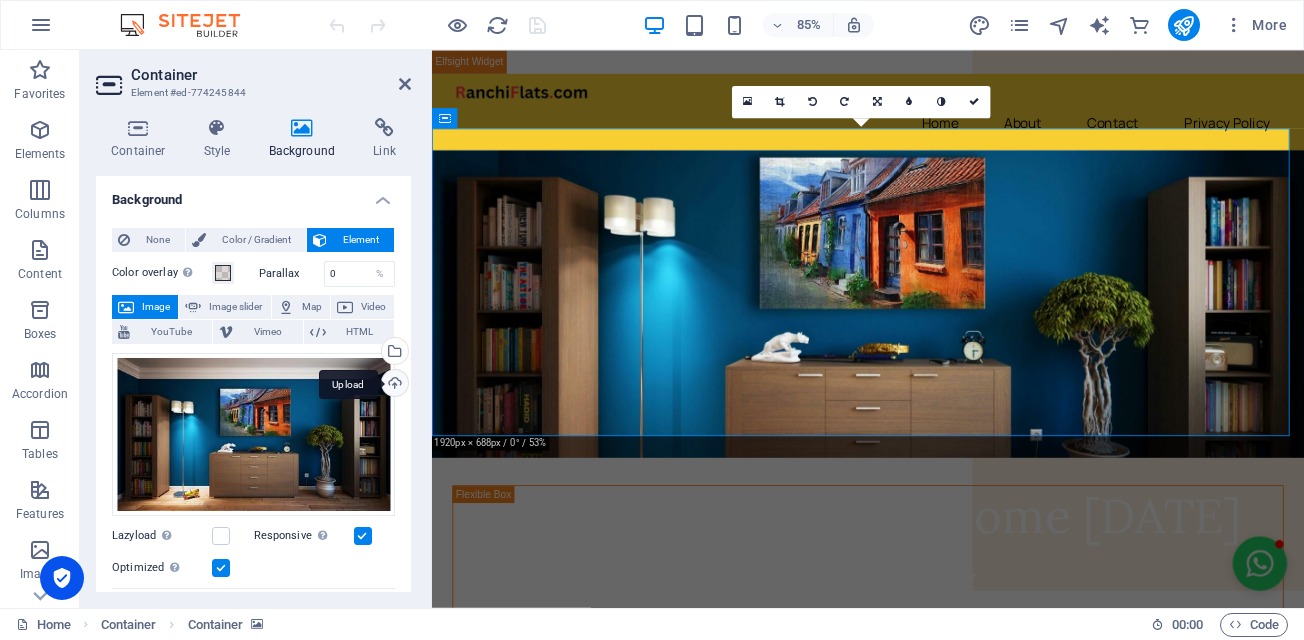 click on "Upload" at bounding box center [393, 385] 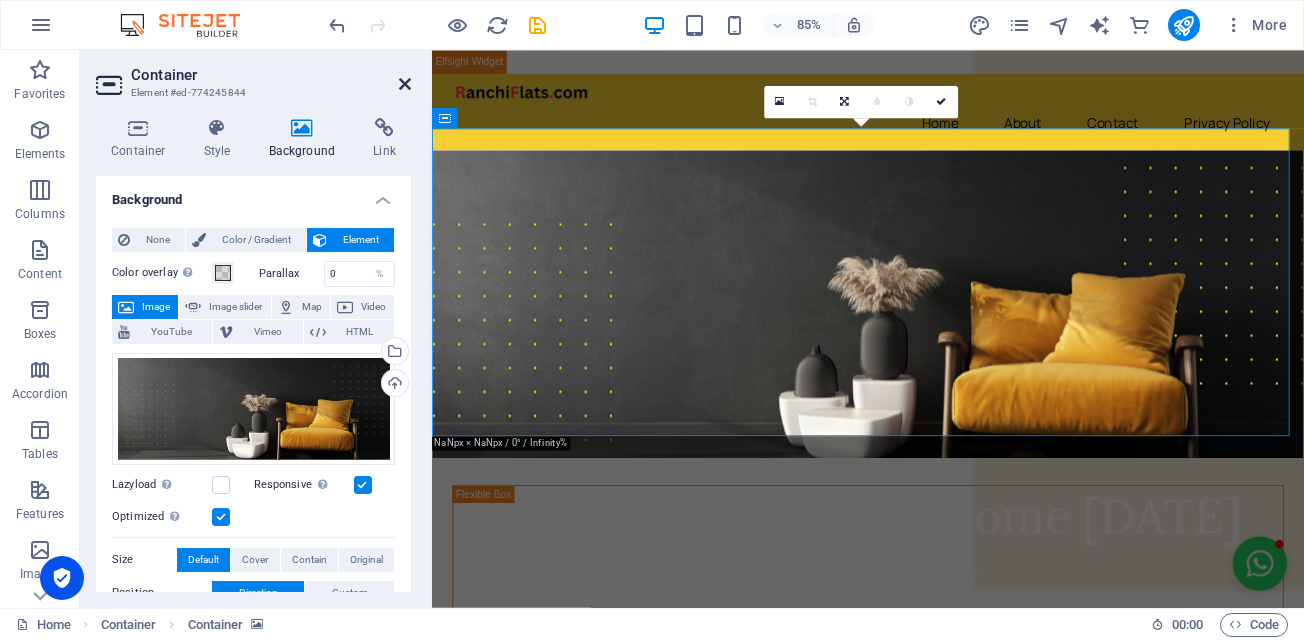 click at bounding box center (405, 84) 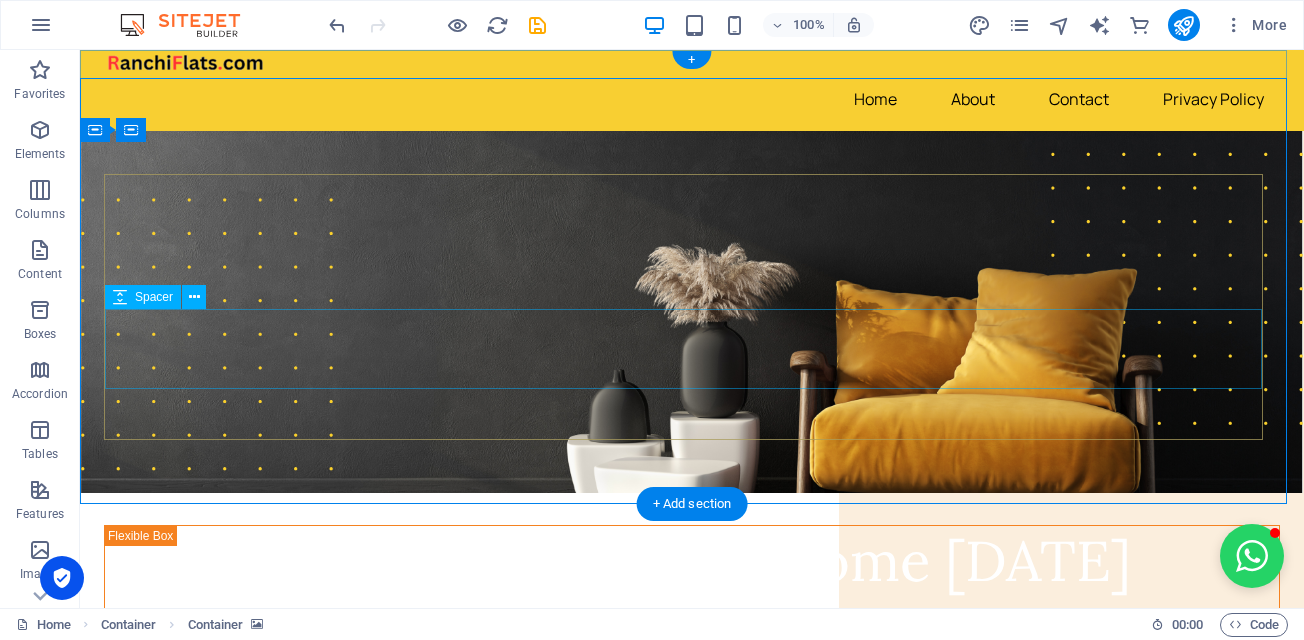 scroll, scrollTop: 0, scrollLeft: 0, axis: both 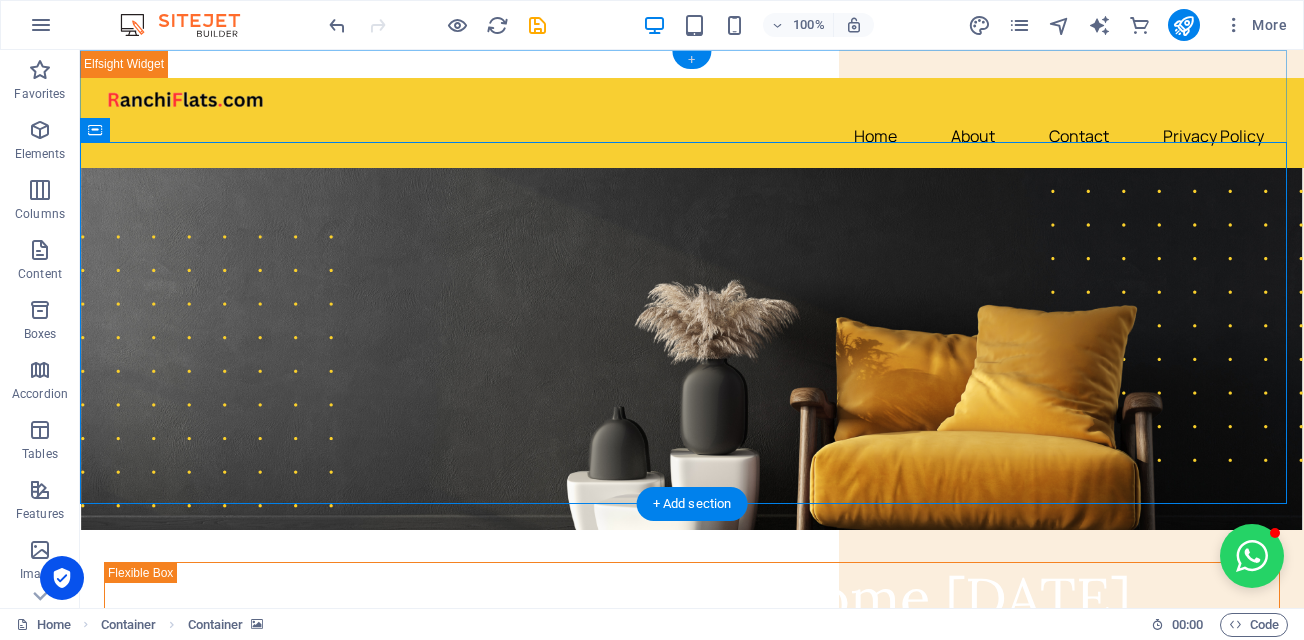 click on "+" at bounding box center (691, 60) 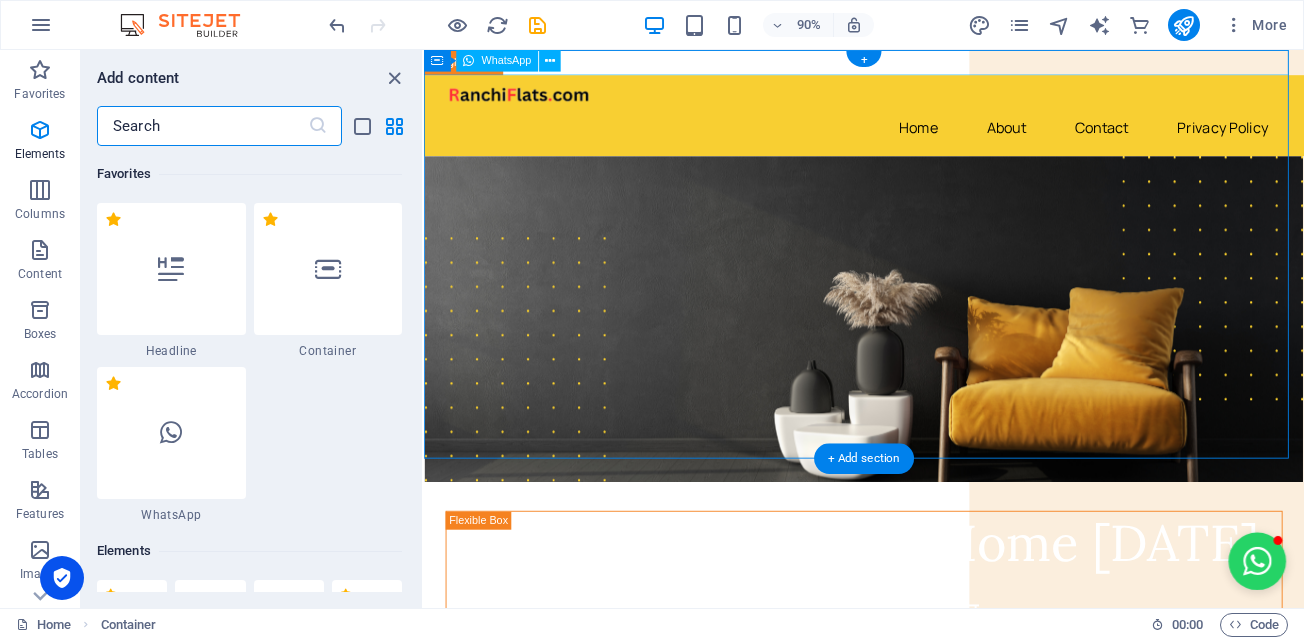 scroll, scrollTop: 3663, scrollLeft: 0, axis: vertical 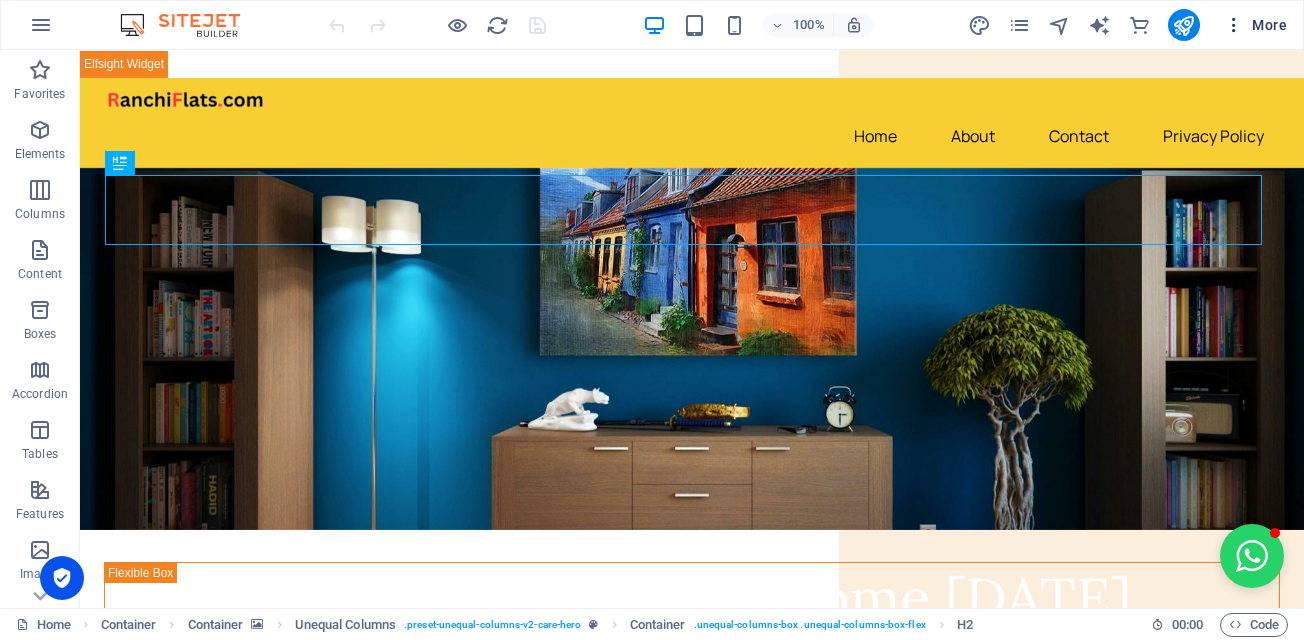 click on "More" at bounding box center (1255, 25) 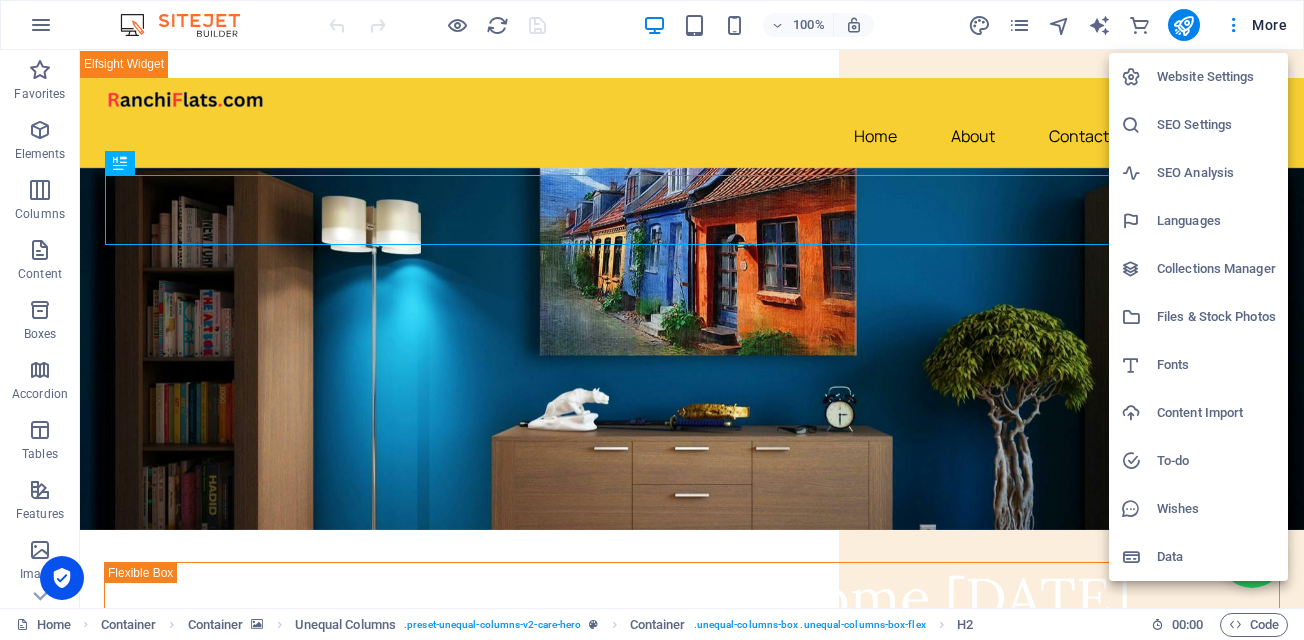 click on "Data" at bounding box center [1216, 557] 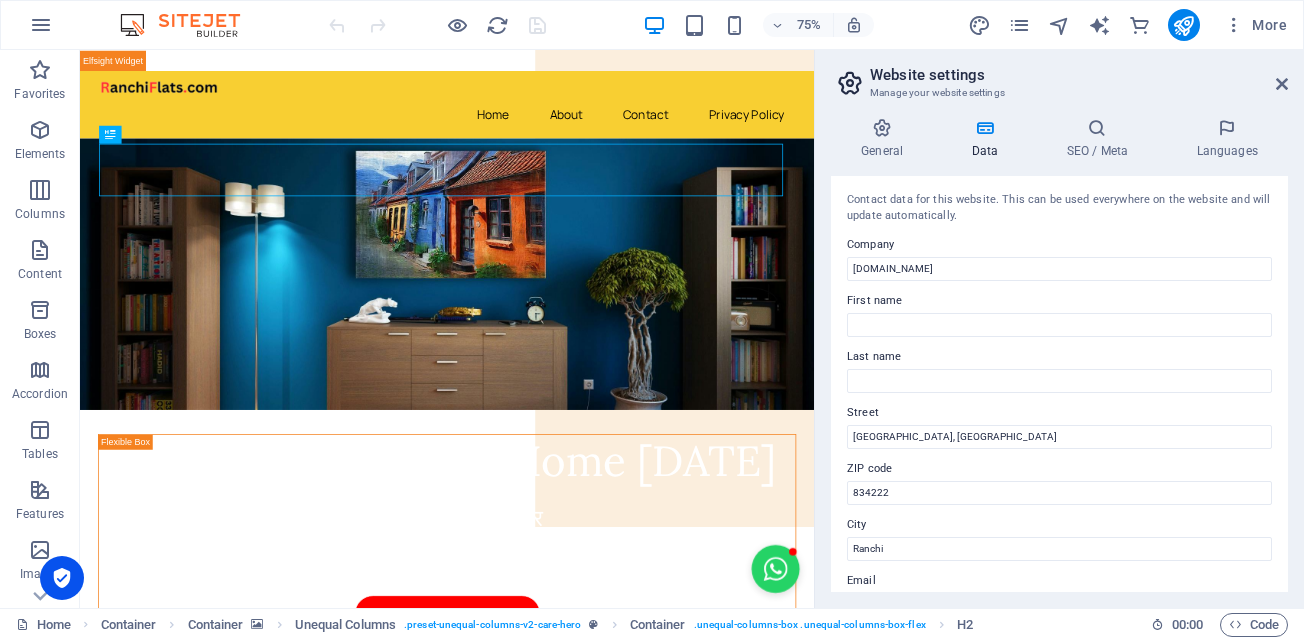 scroll, scrollTop: 100, scrollLeft: 0, axis: vertical 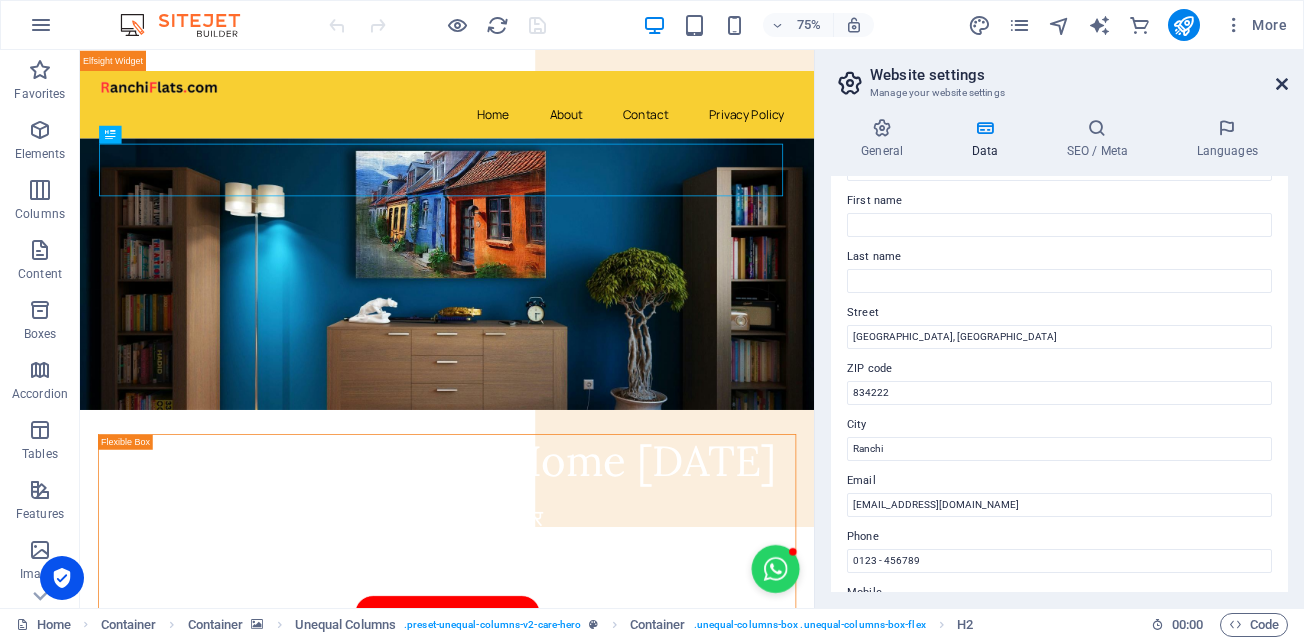 click at bounding box center [1282, 84] 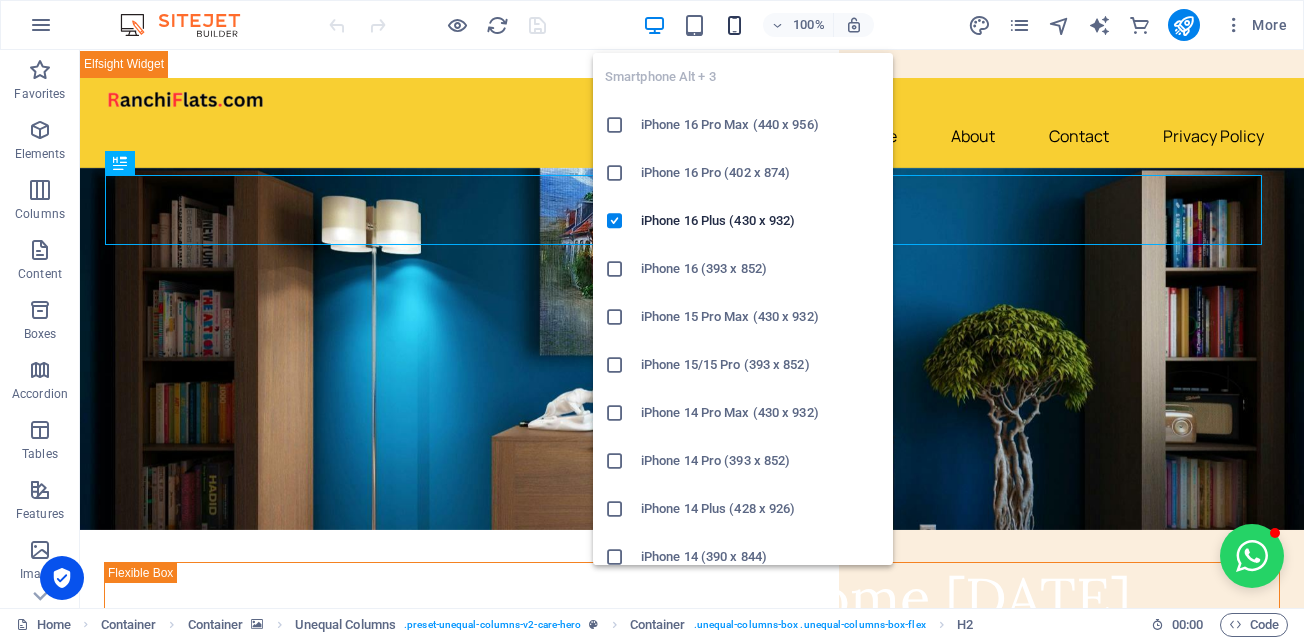 click at bounding box center [734, 25] 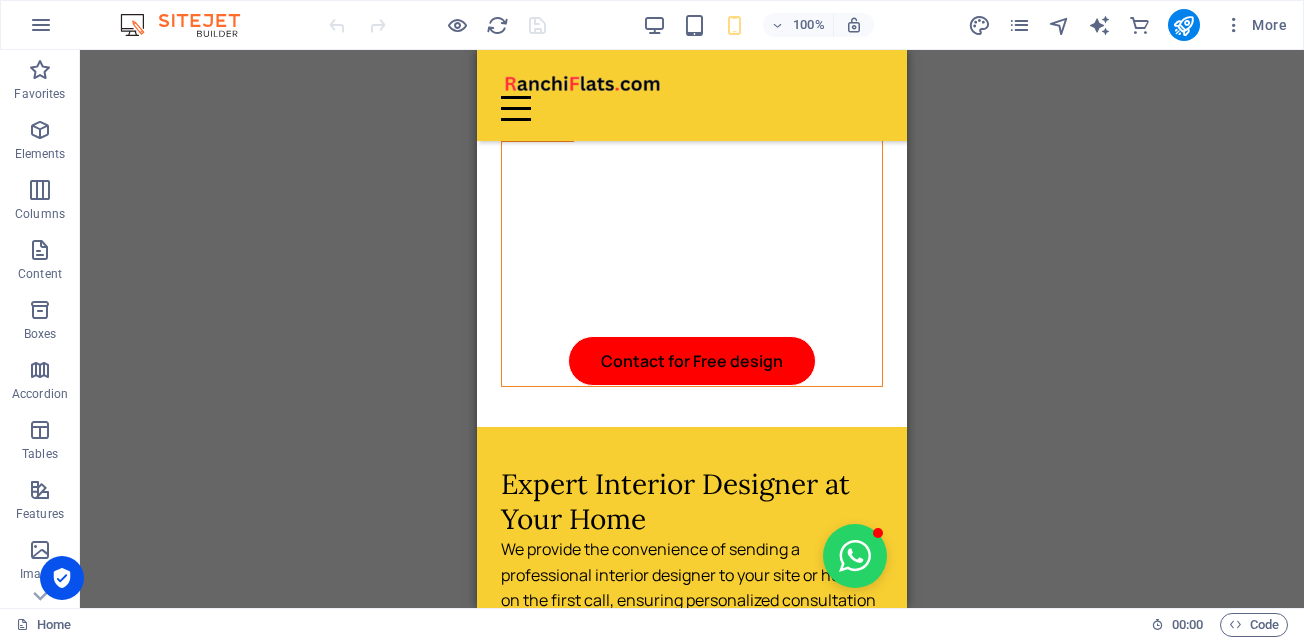 scroll, scrollTop: 0, scrollLeft: 0, axis: both 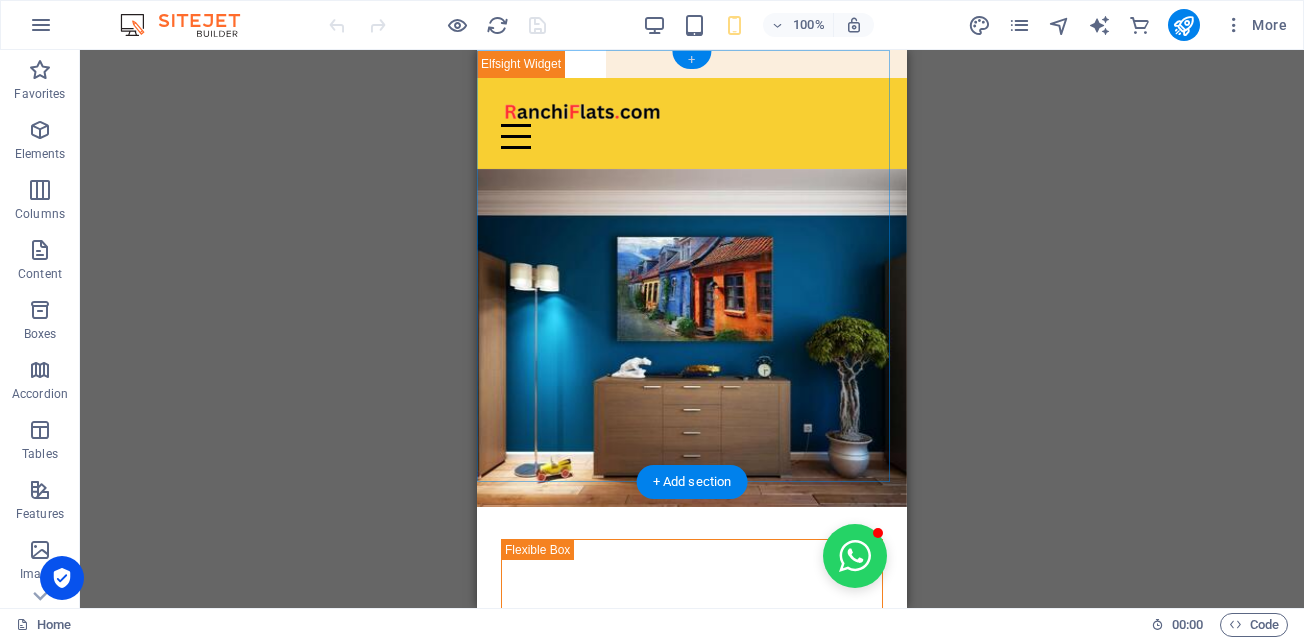 click on "+" at bounding box center [691, 60] 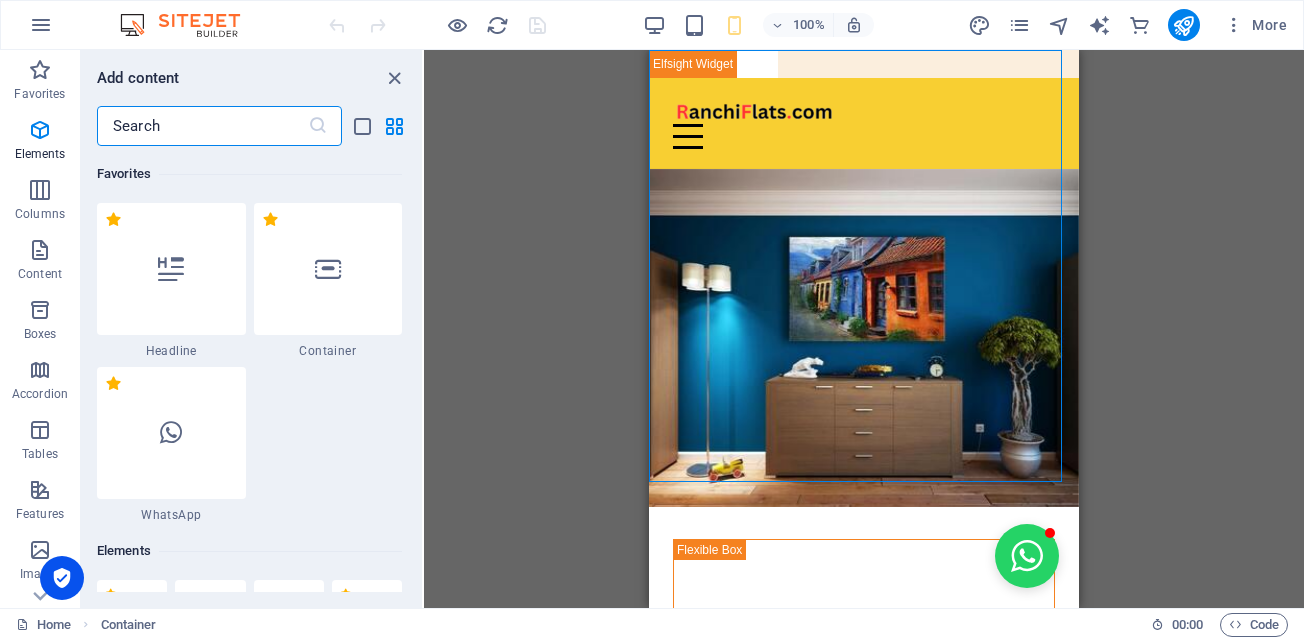 scroll, scrollTop: 3663, scrollLeft: 0, axis: vertical 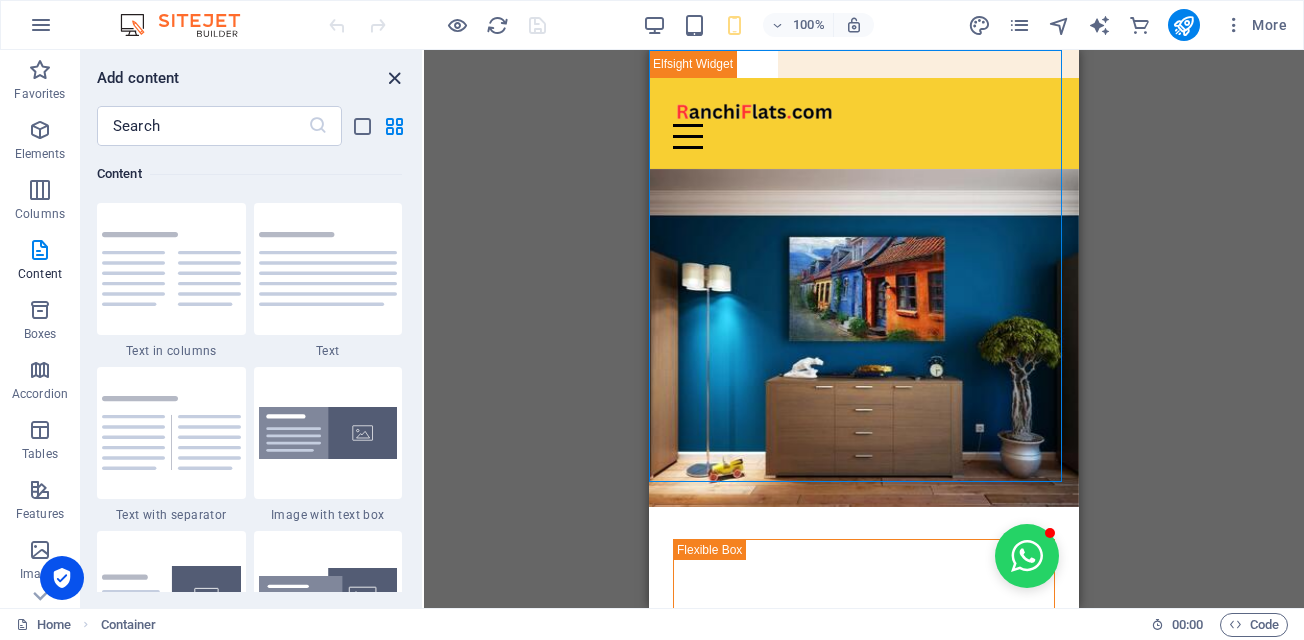 drag, startPoint x: 399, startPoint y: 74, endPoint x: 185, endPoint y: 24, distance: 219.7635 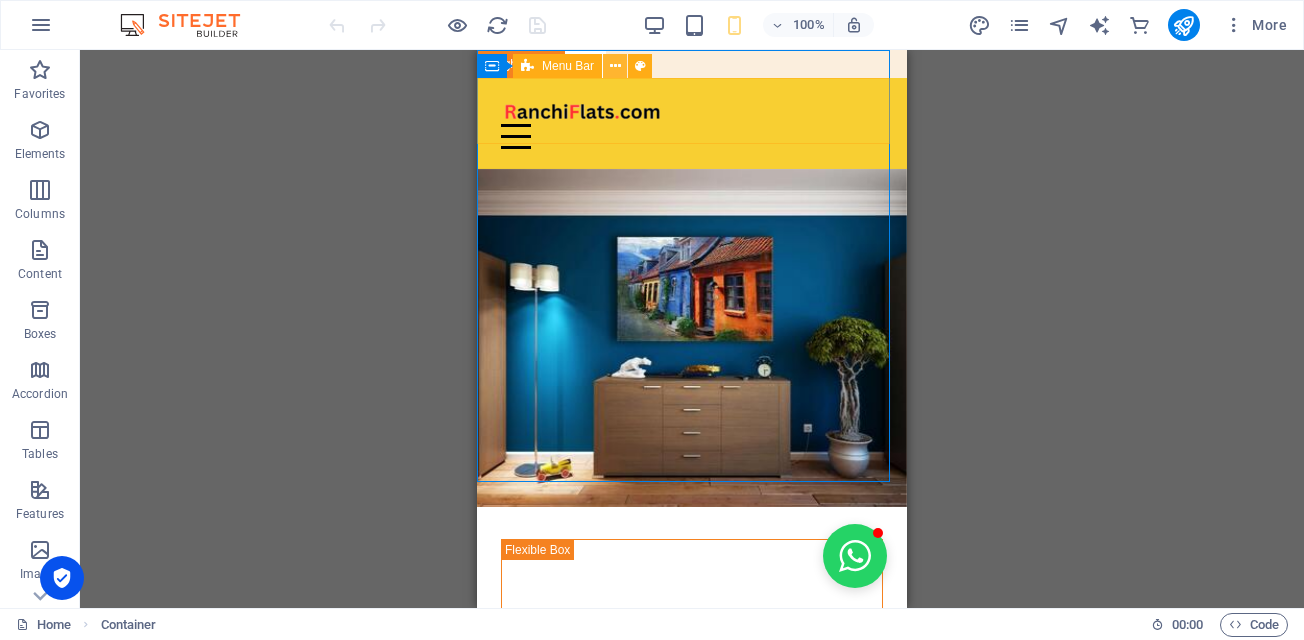 click at bounding box center (615, 66) 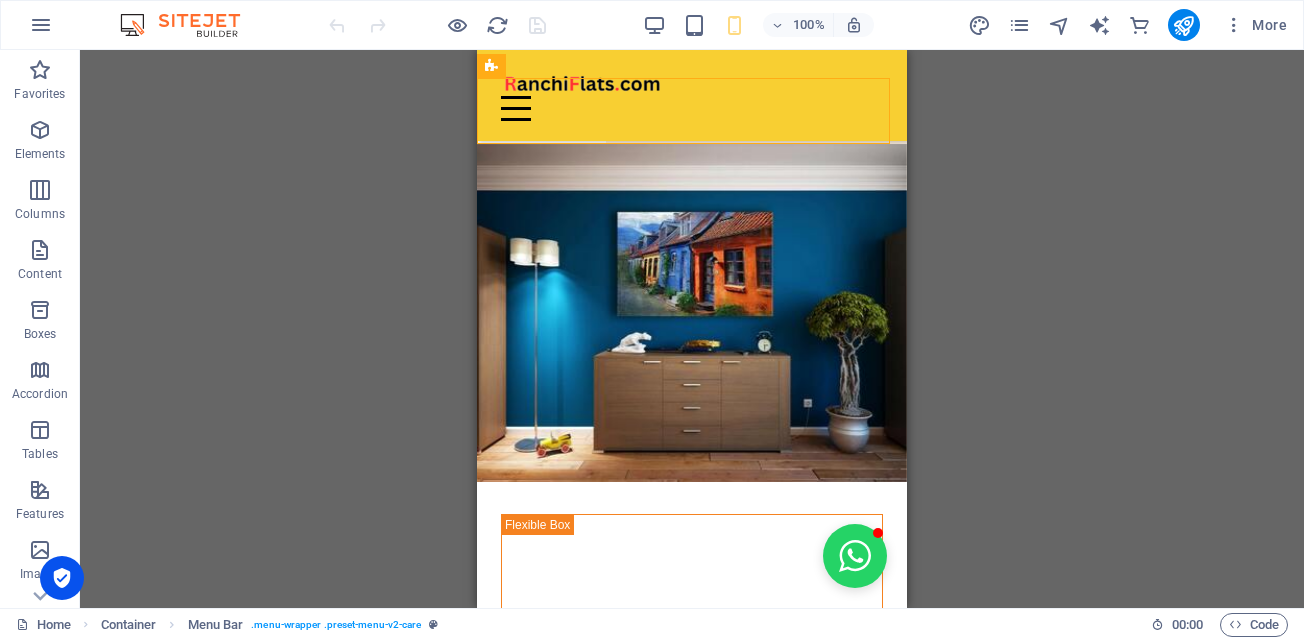 scroll, scrollTop: 488, scrollLeft: 0, axis: vertical 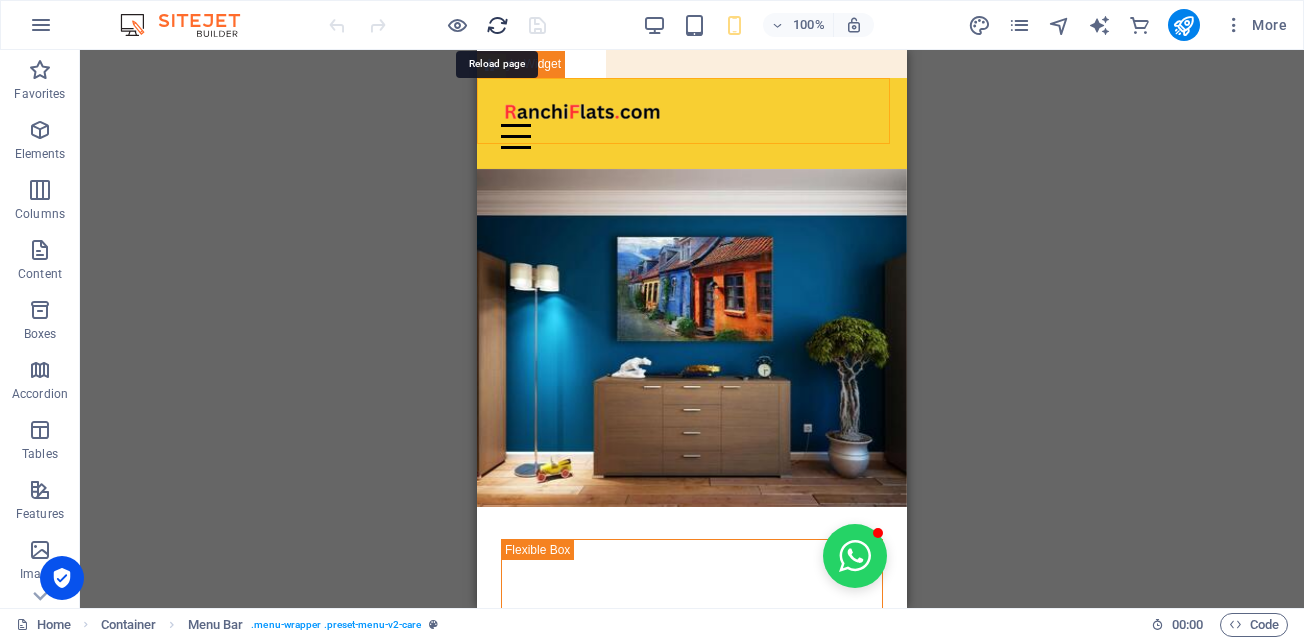 click at bounding box center [497, 25] 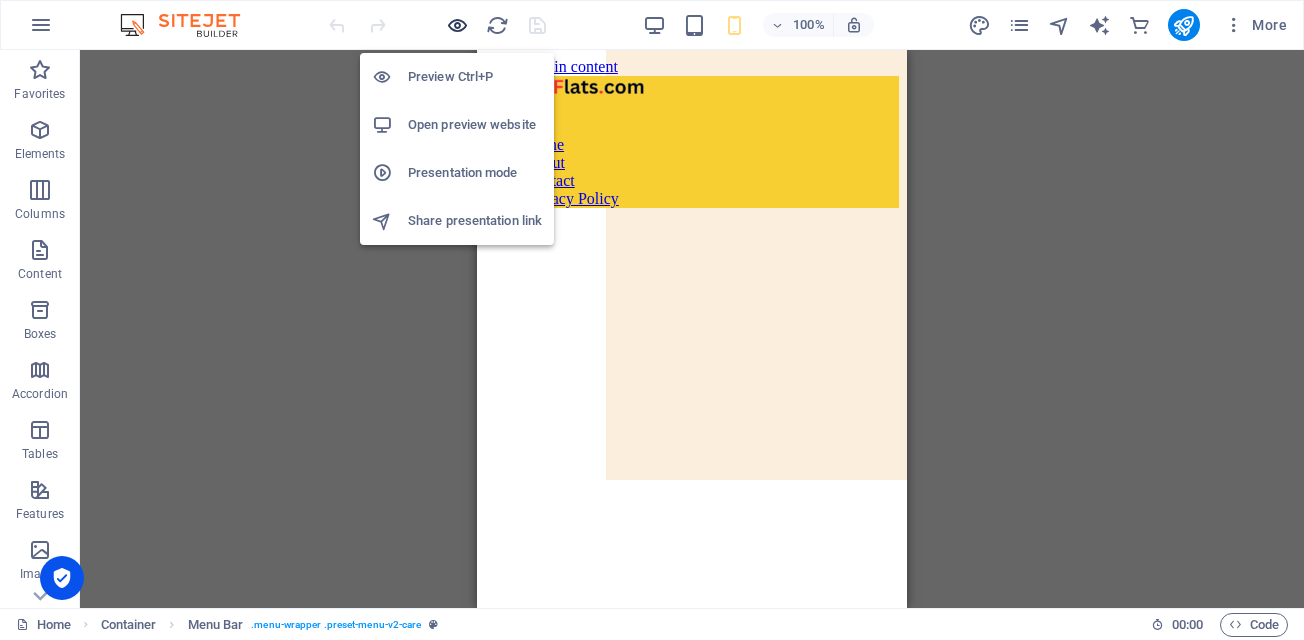 scroll, scrollTop: 0, scrollLeft: 0, axis: both 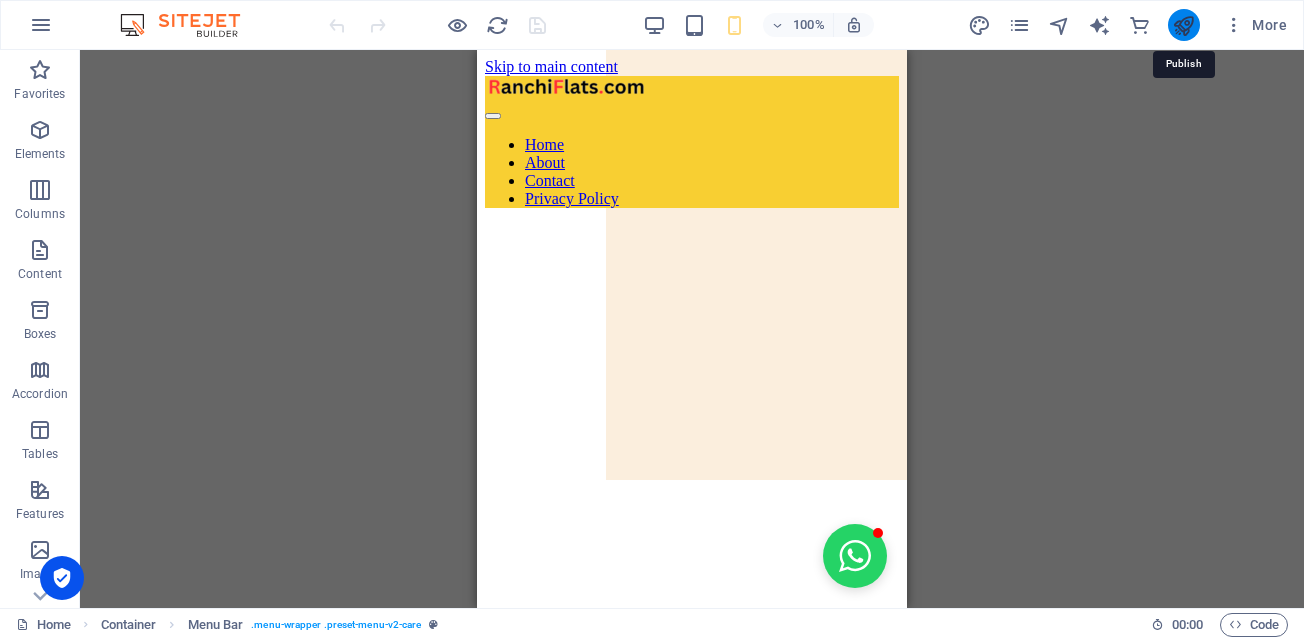 click at bounding box center (1183, 25) 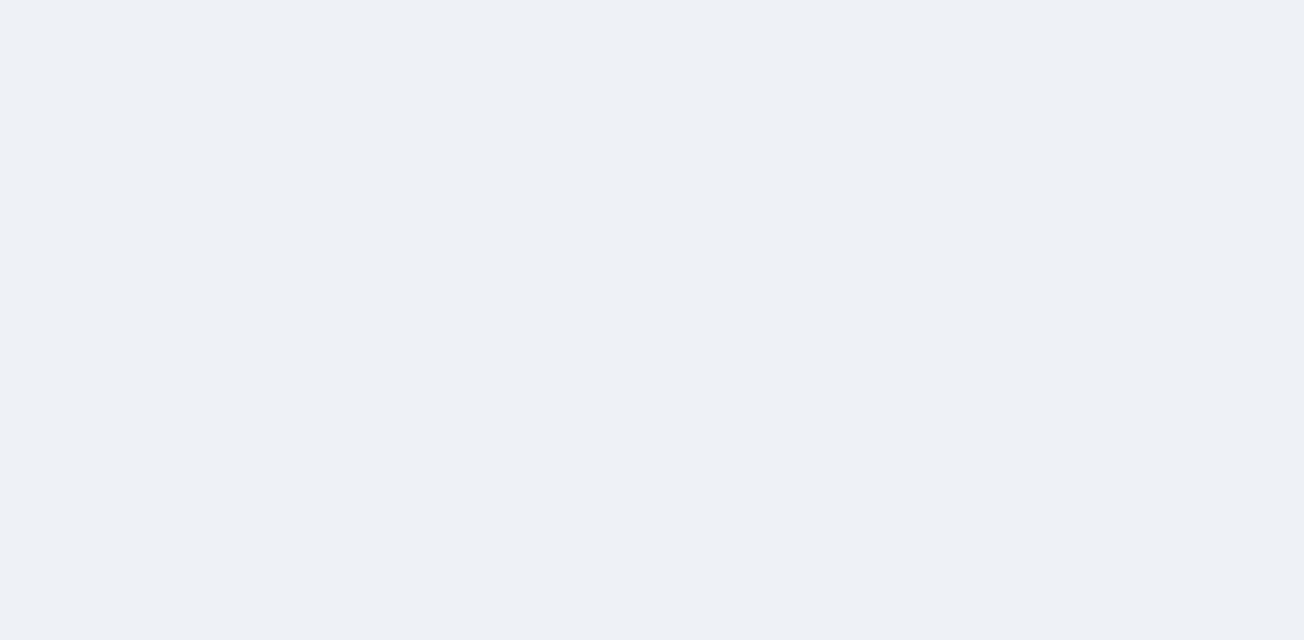 scroll, scrollTop: 0, scrollLeft: 0, axis: both 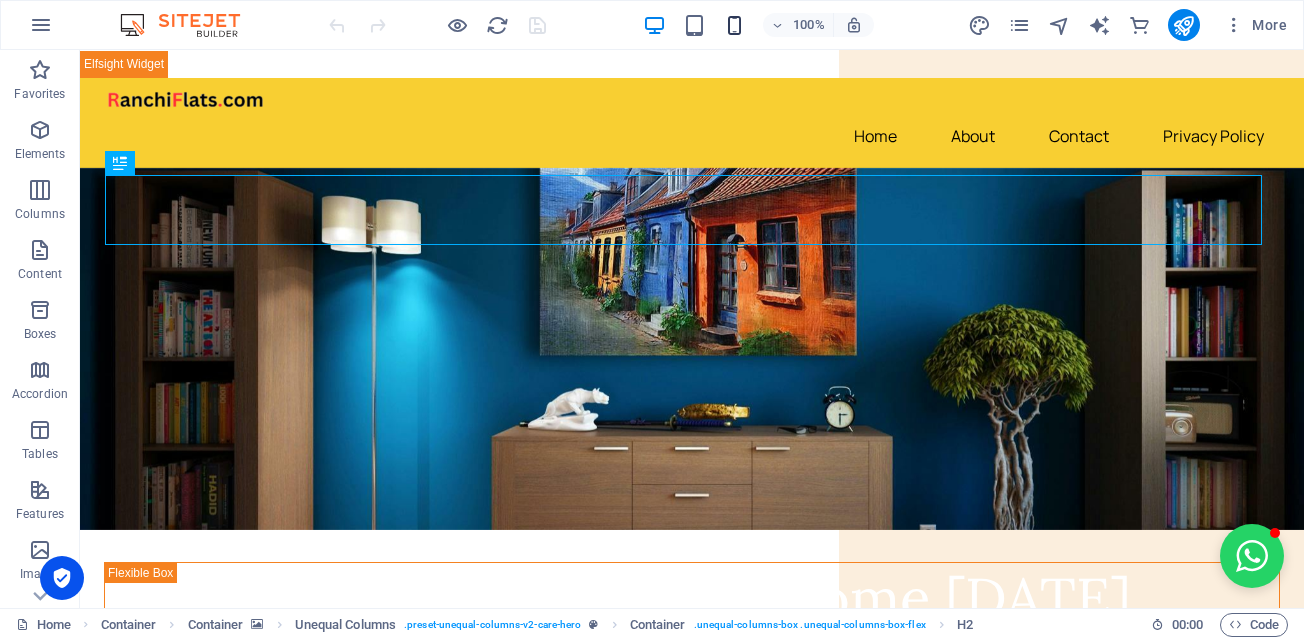 click at bounding box center [734, 25] 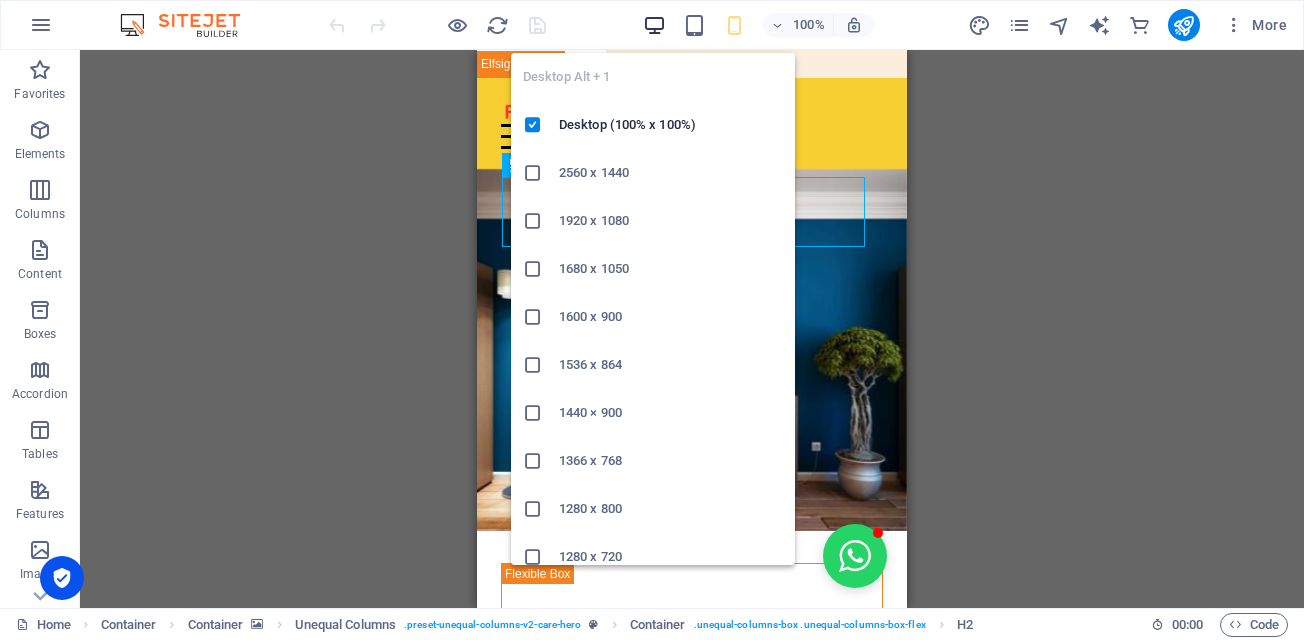 click at bounding box center [654, 25] 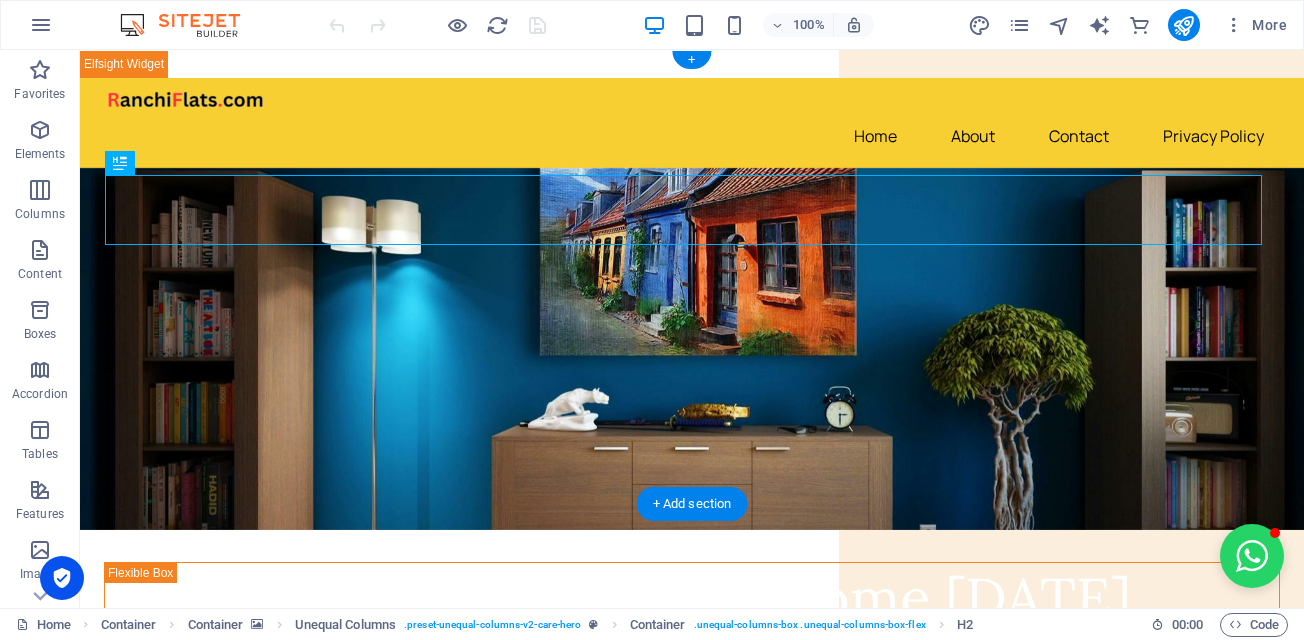 click at bounding box center (692, 349) 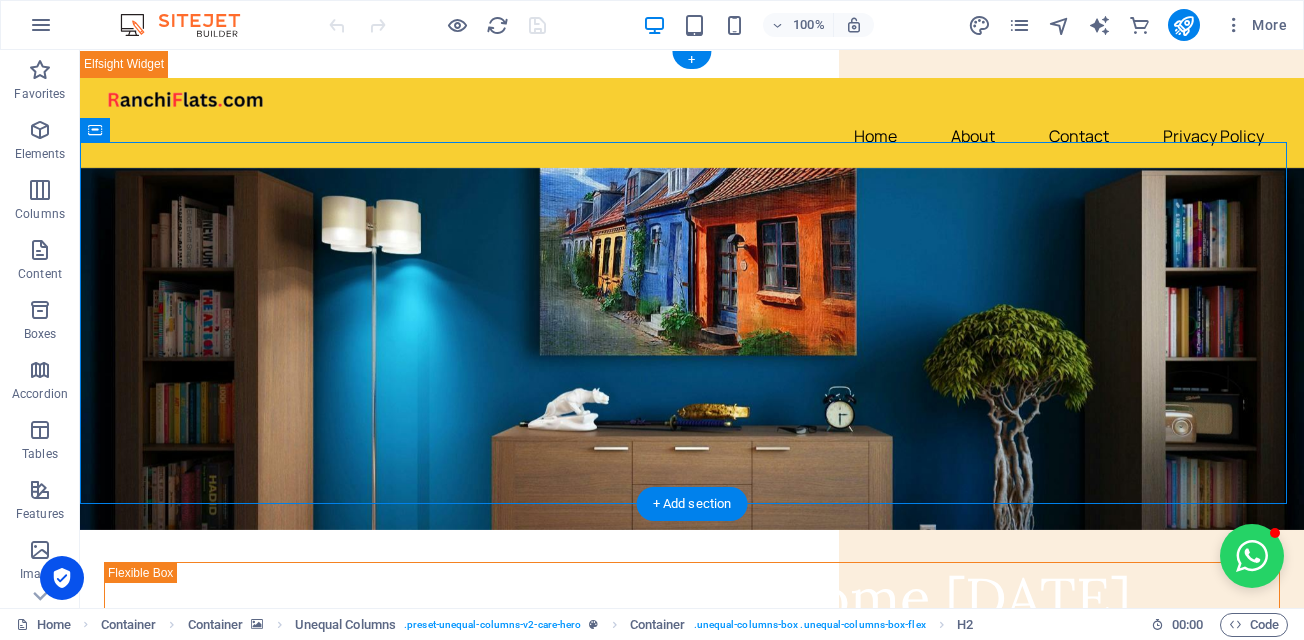 click at bounding box center [692, 349] 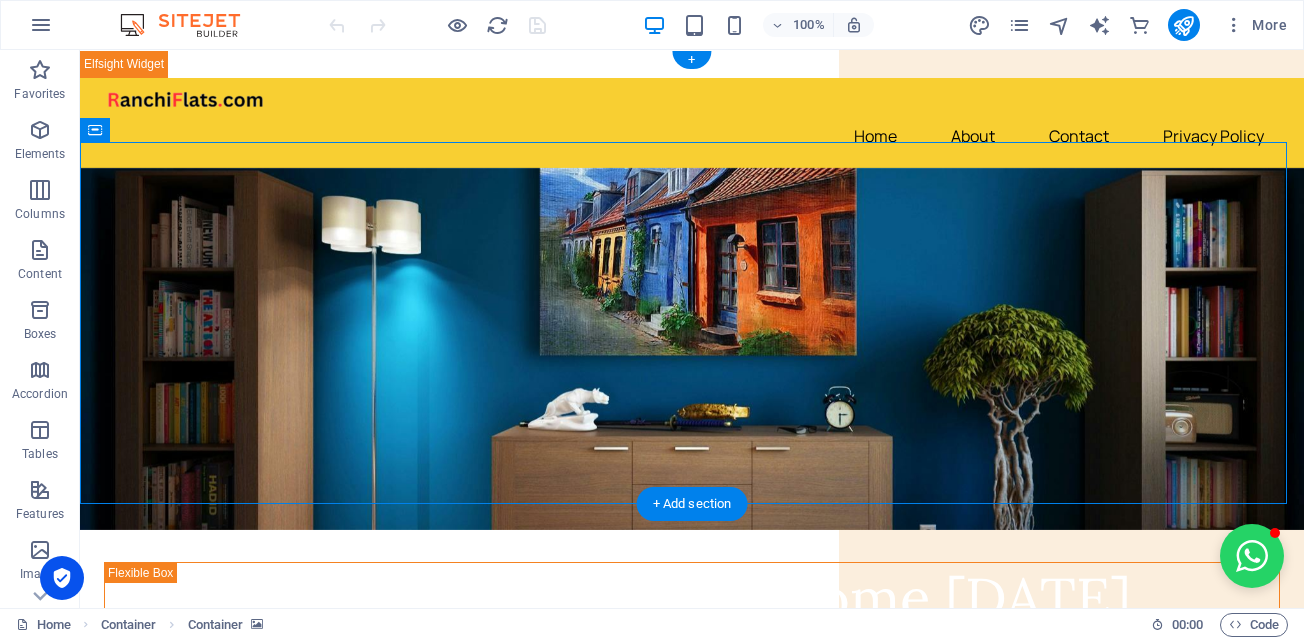 click at bounding box center [692, 349] 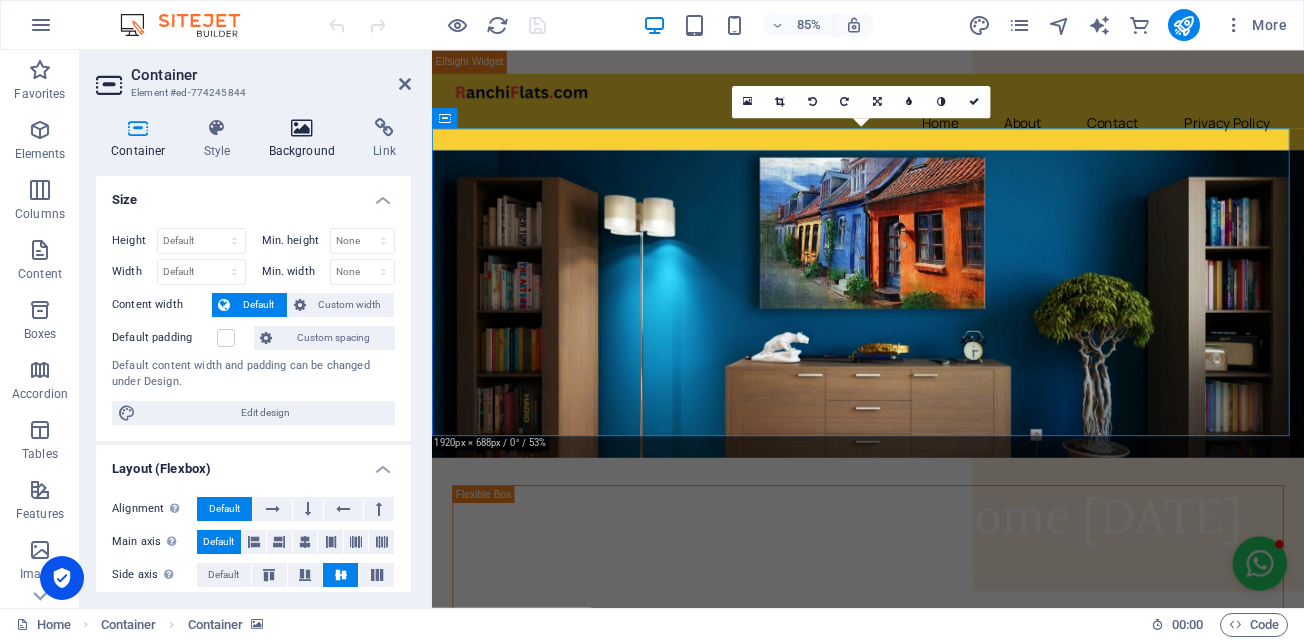 click at bounding box center (302, 128) 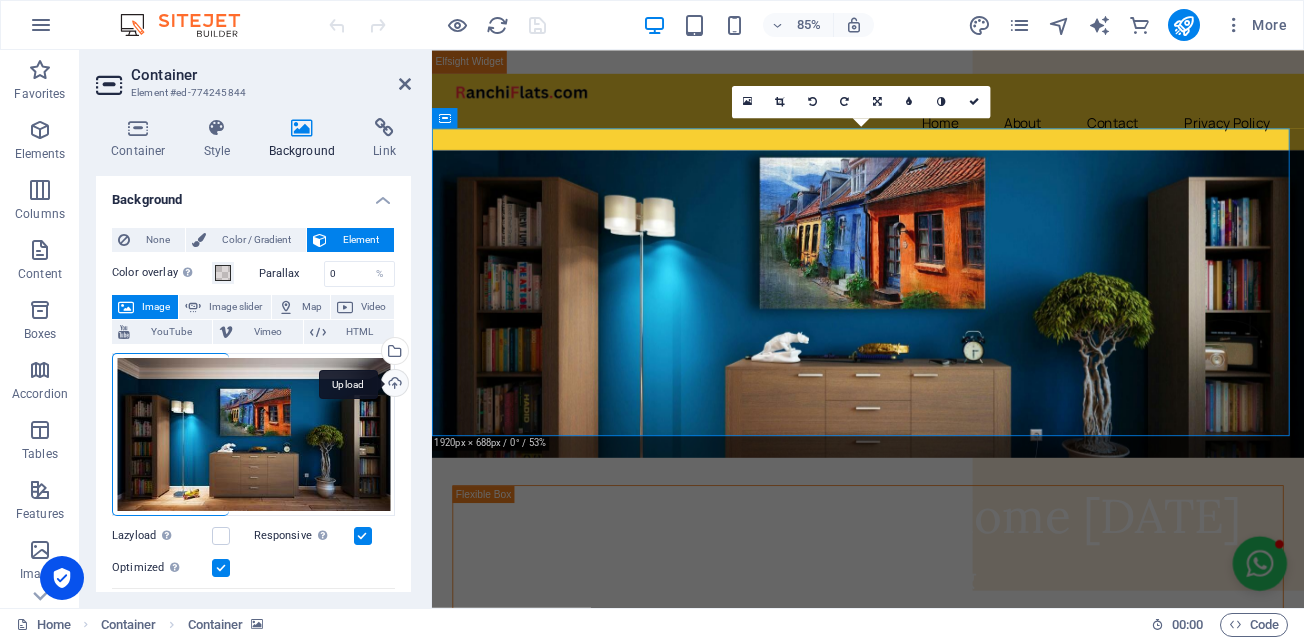 click on "Upload" at bounding box center (393, 385) 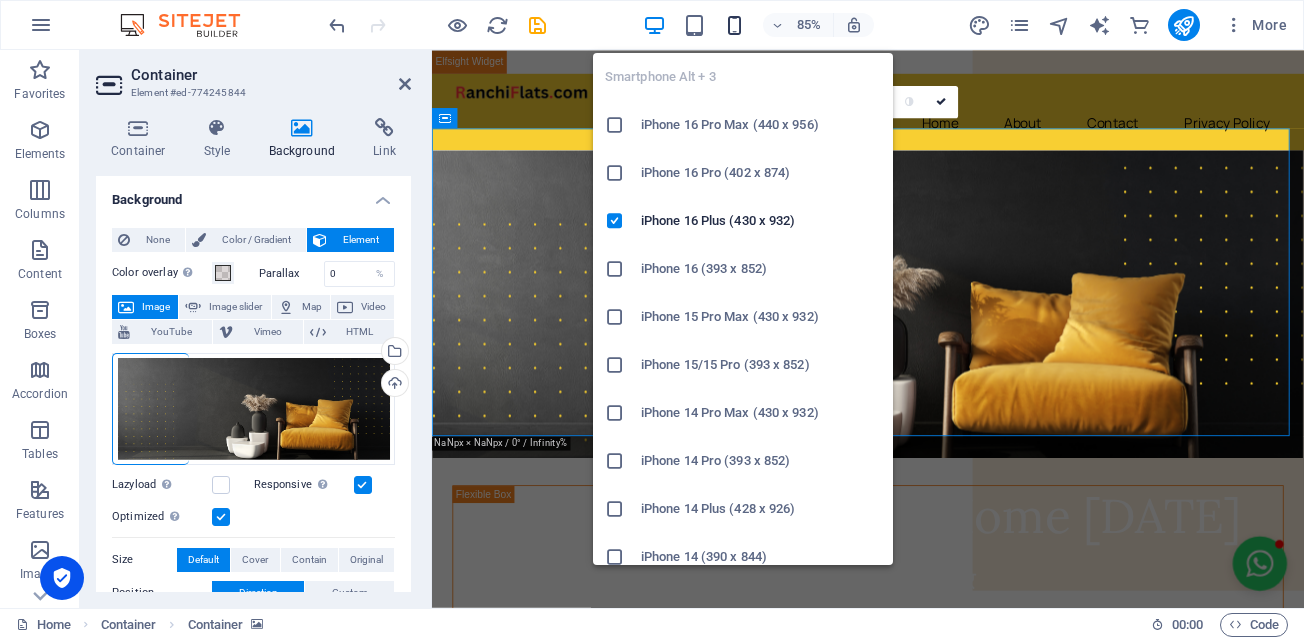 click at bounding box center [734, 25] 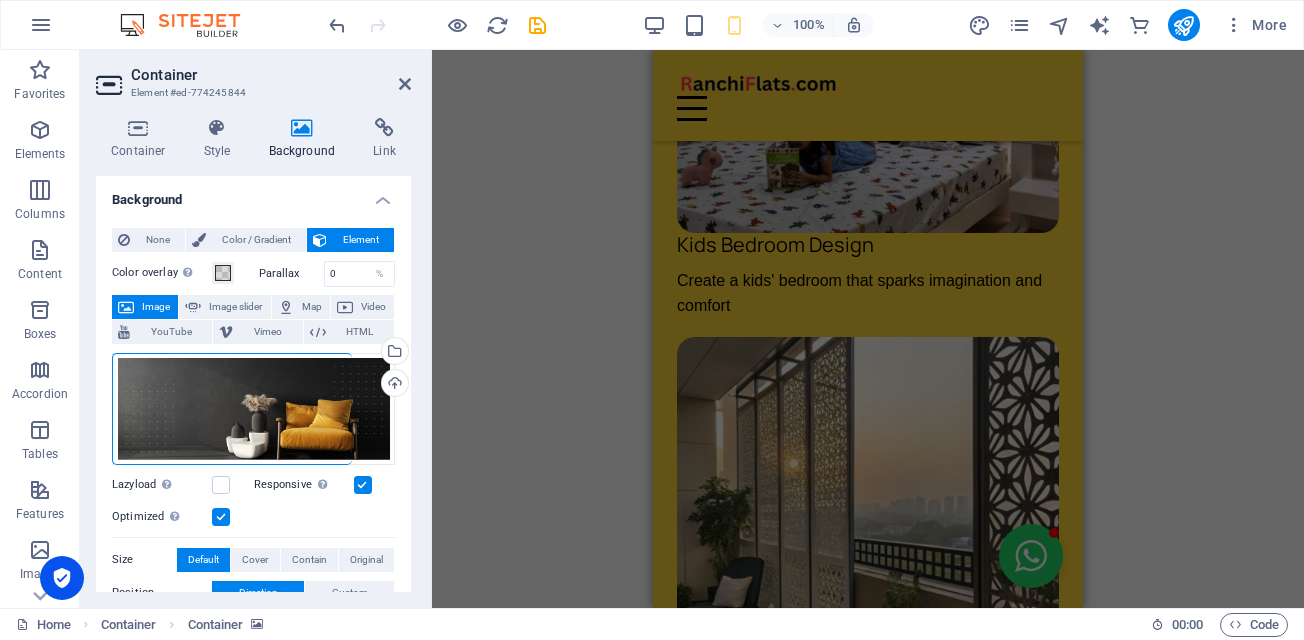 scroll, scrollTop: 5700, scrollLeft: 0, axis: vertical 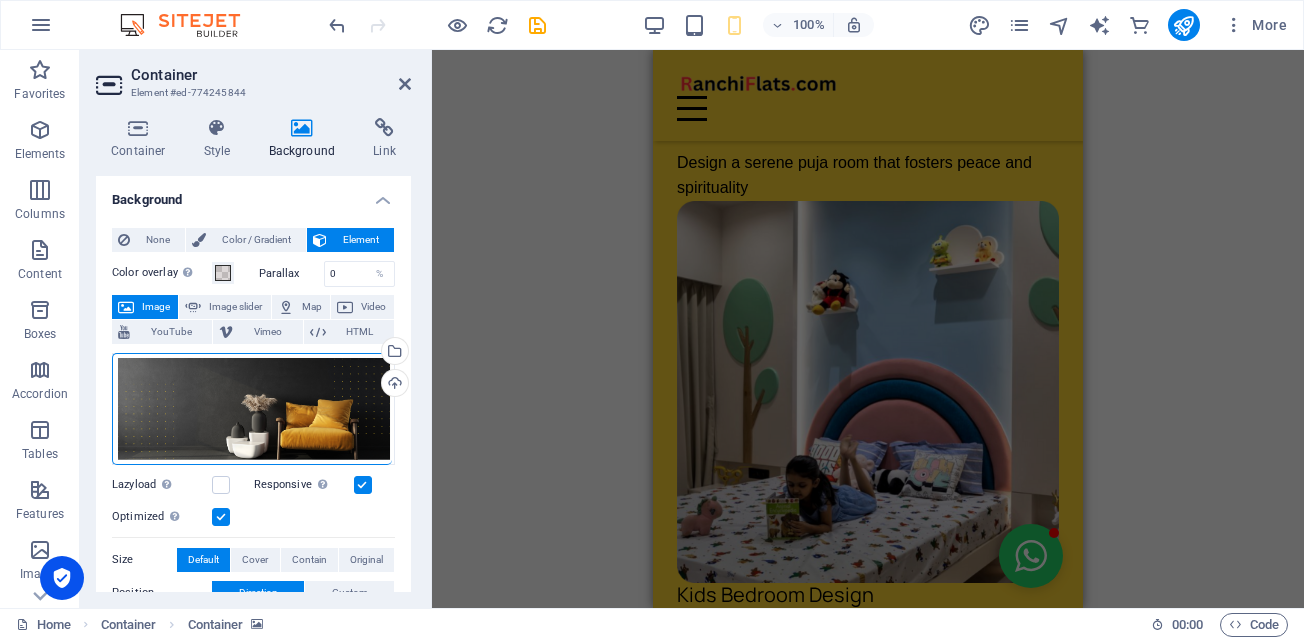 click at bounding box center (868, 1380) 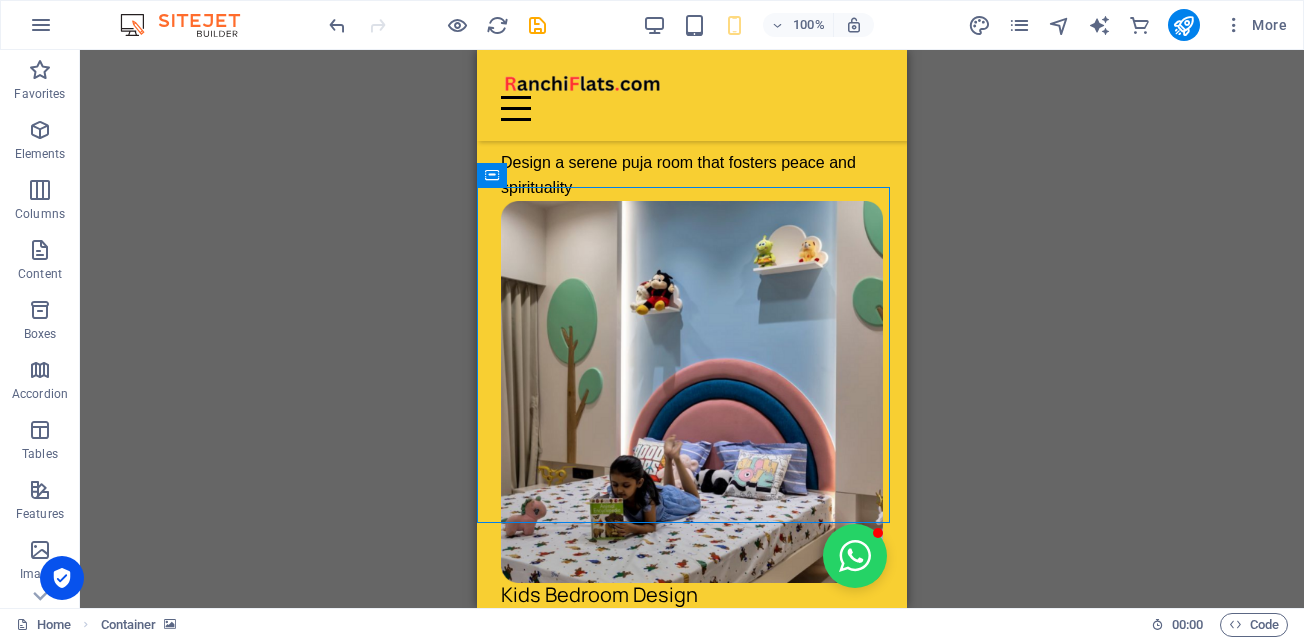 click at bounding box center (692, 1380) 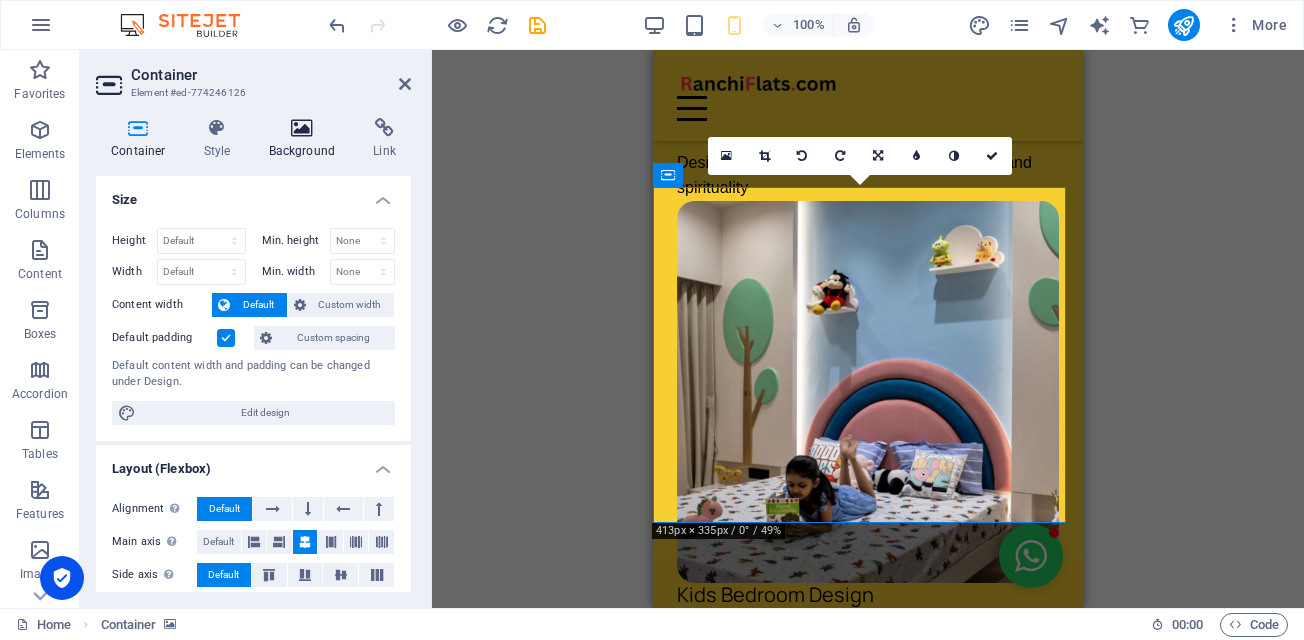 click on "Background" at bounding box center (306, 139) 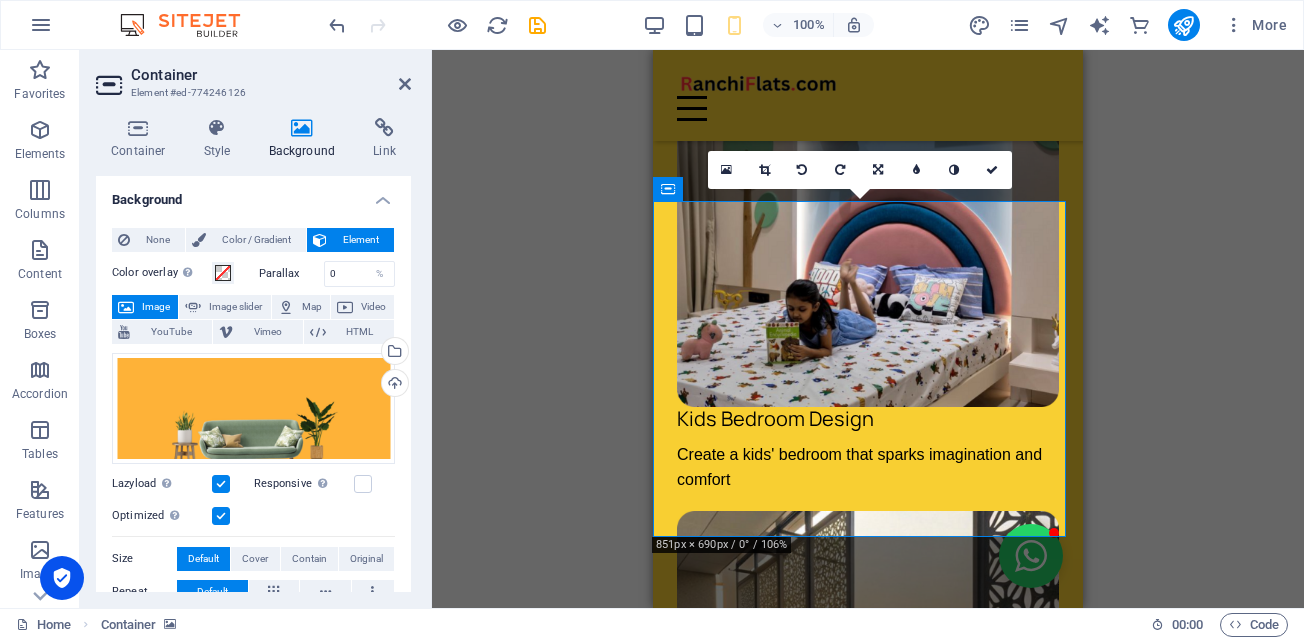 scroll, scrollTop: 5683, scrollLeft: 0, axis: vertical 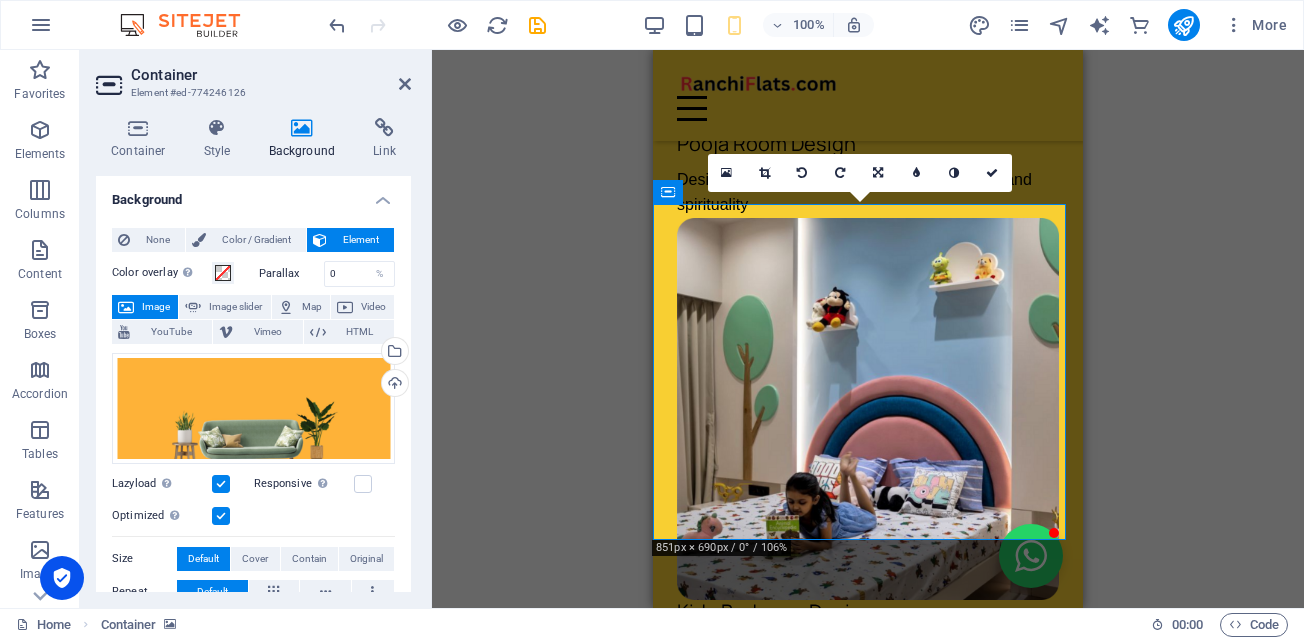 click at bounding box center [868, 1397] 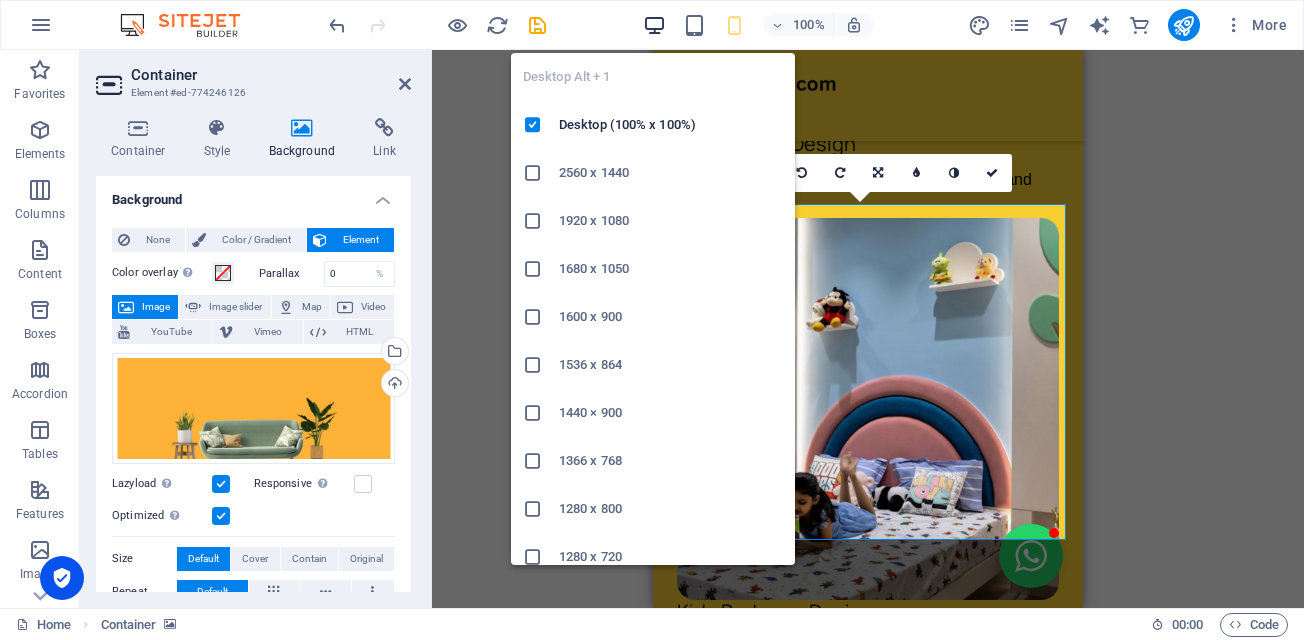 click at bounding box center (654, 25) 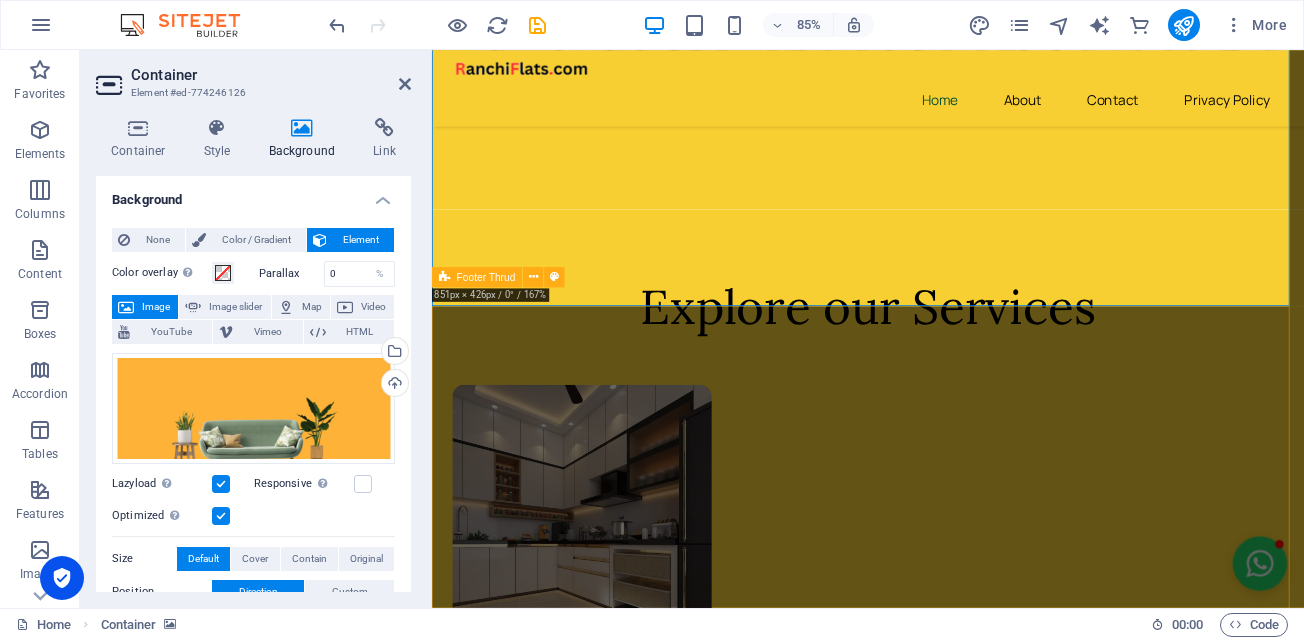 scroll, scrollTop: 3093, scrollLeft: 0, axis: vertical 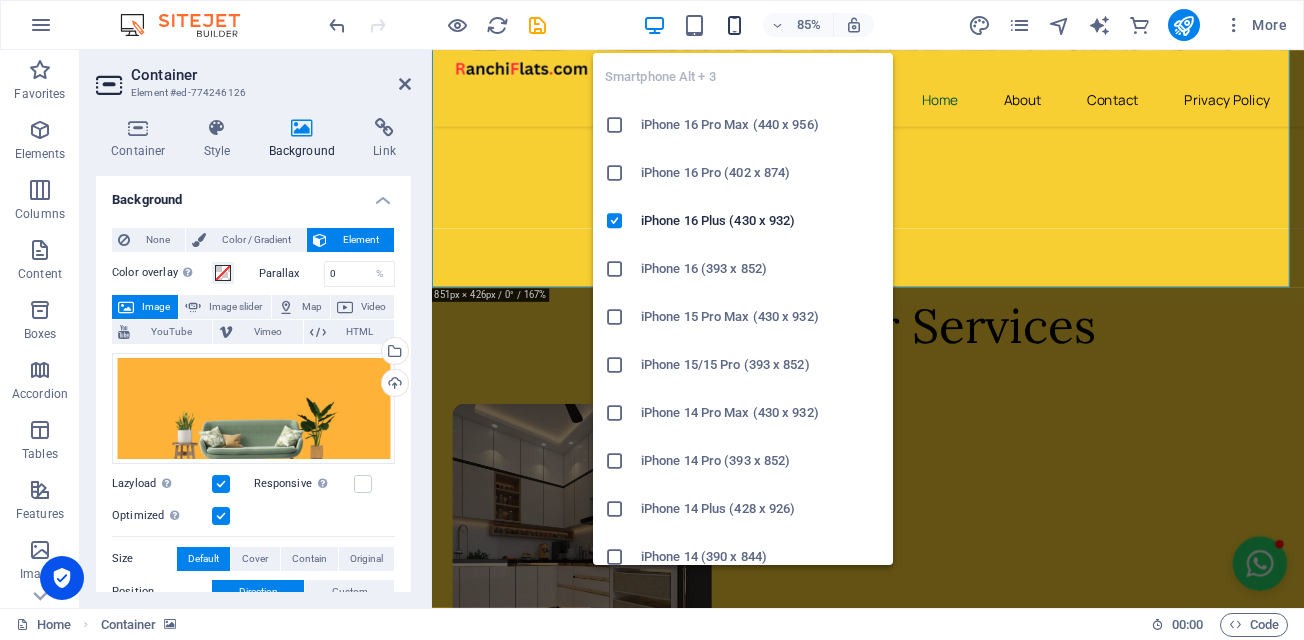 click at bounding box center [734, 25] 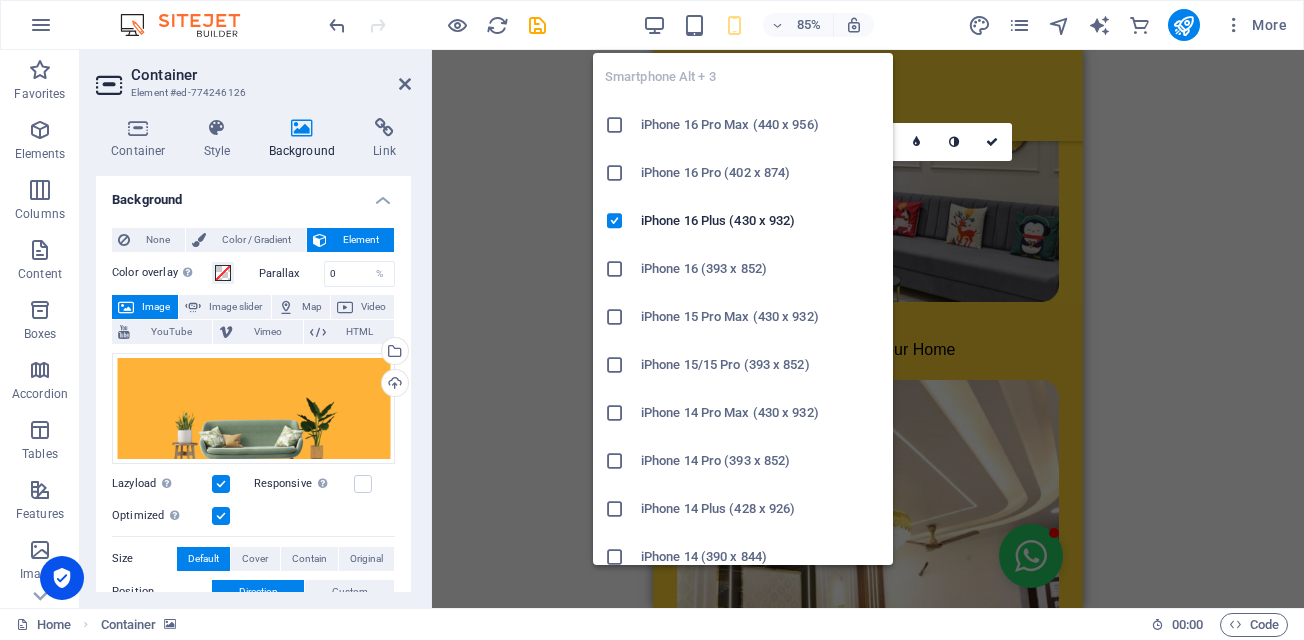 scroll, scrollTop: 5714, scrollLeft: 0, axis: vertical 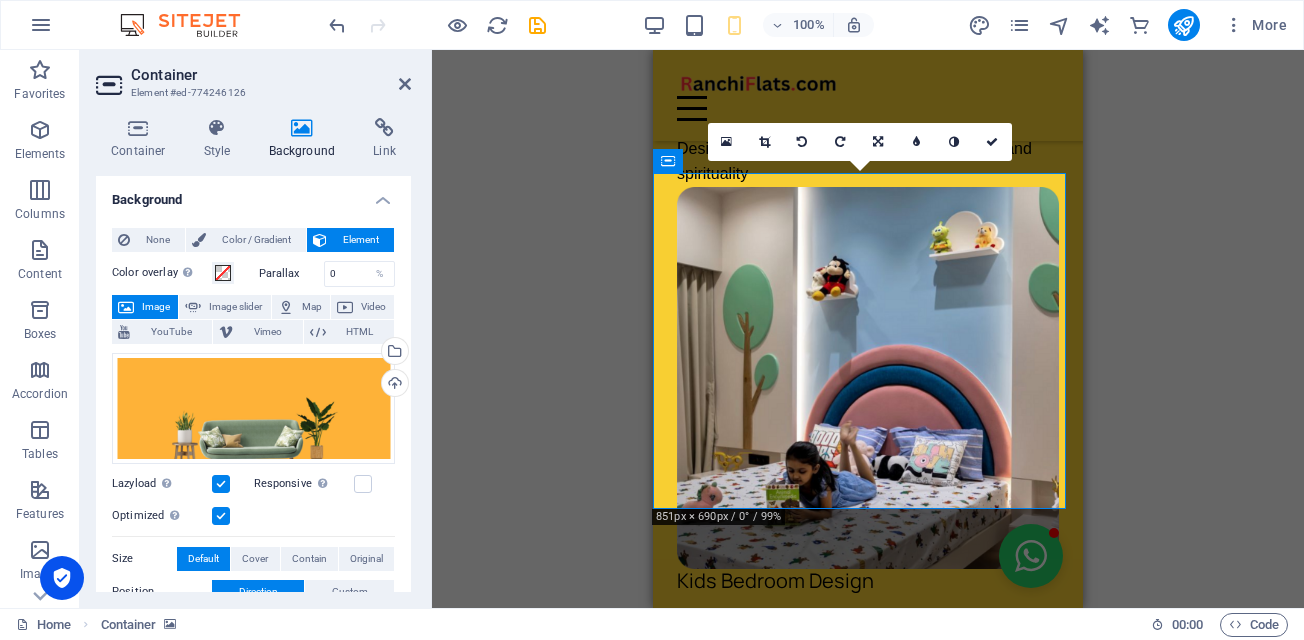 click at bounding box center [868, 1355] 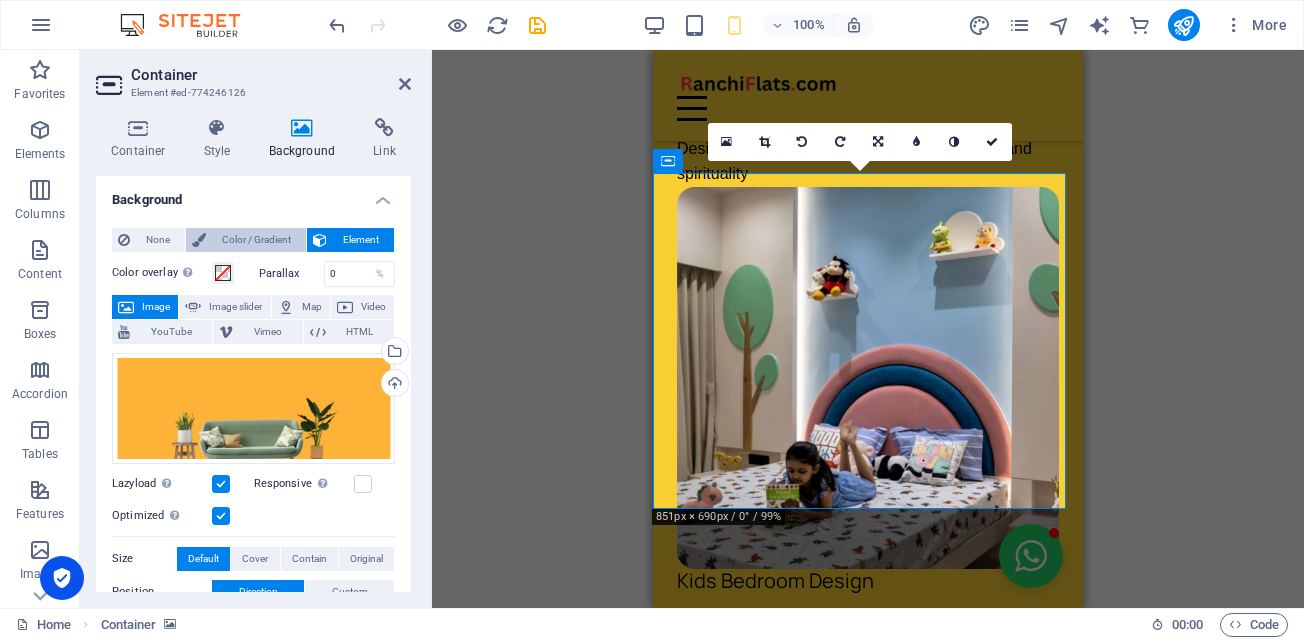 click on "Color / Gradient" at bounding box center [256, 240] 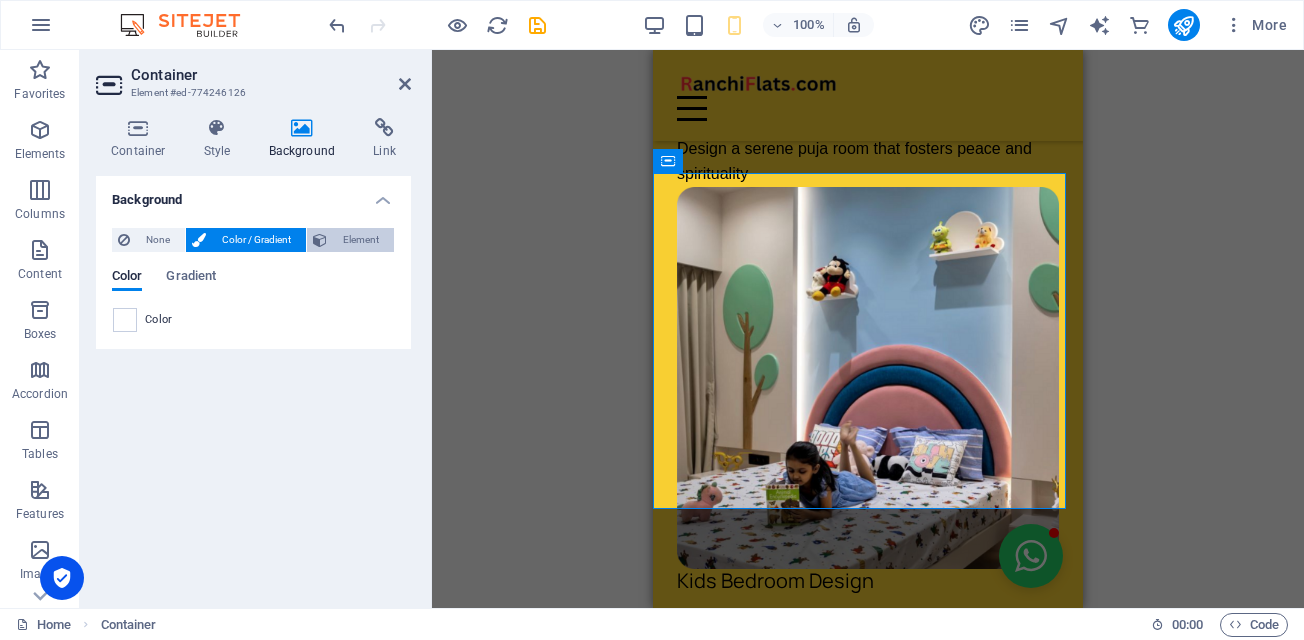 click at bounding box center [320, 240] 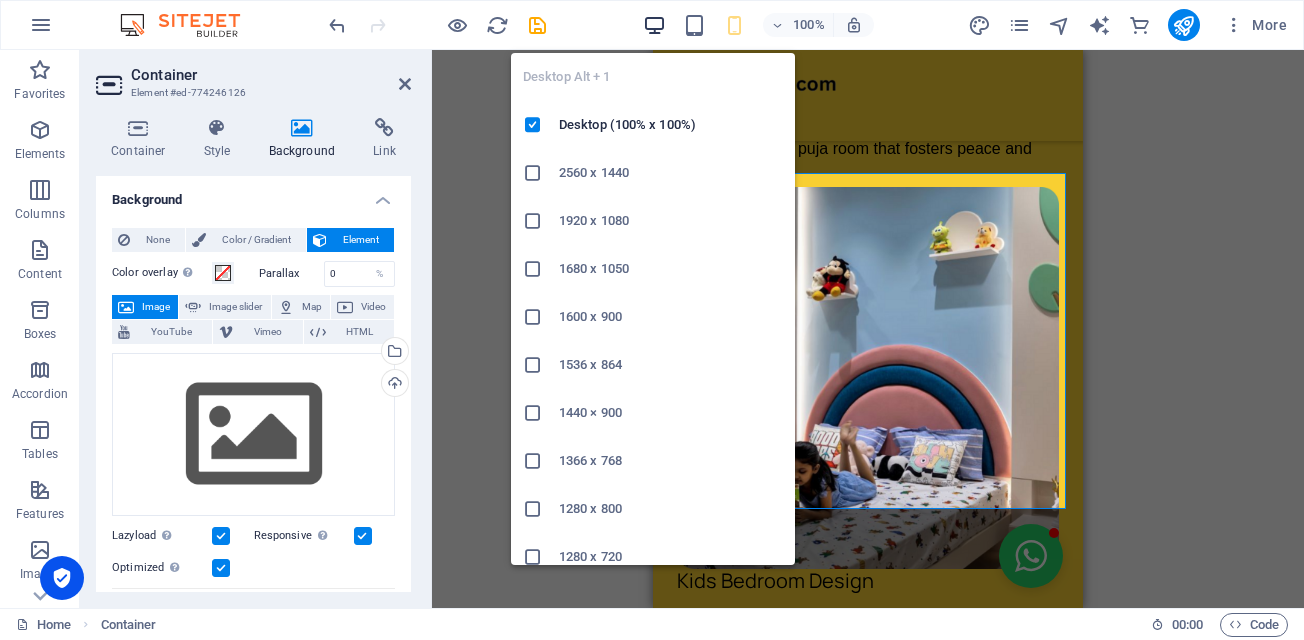 click at bounding box center [654, 25] 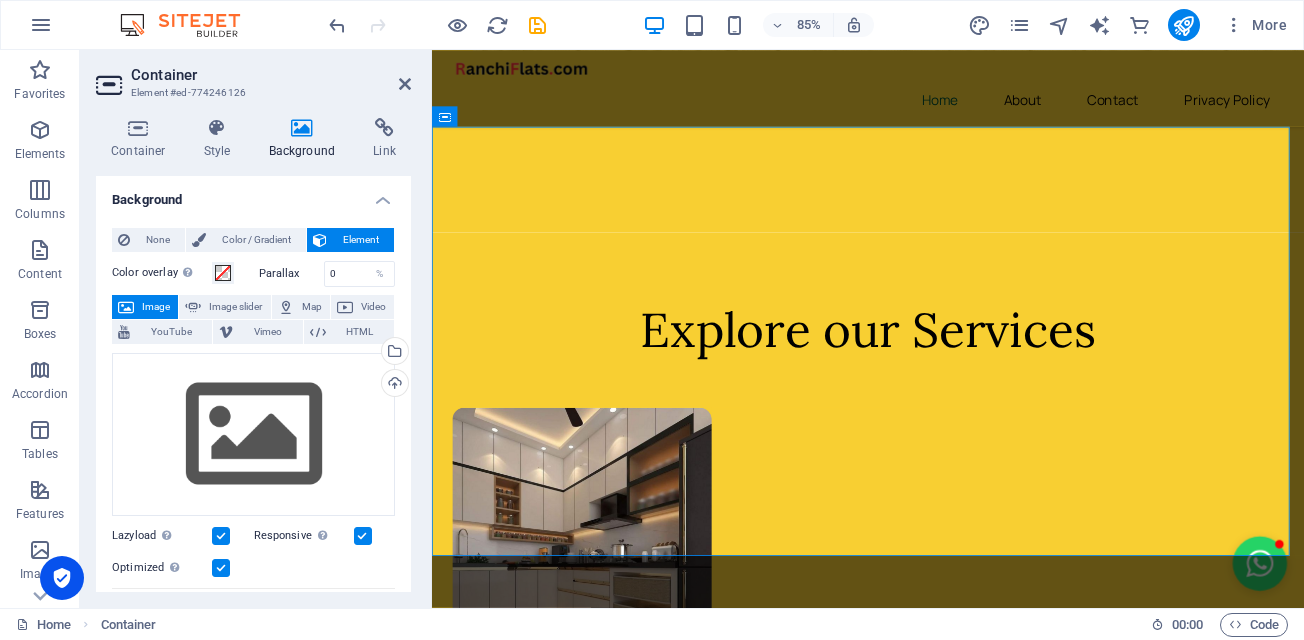 scroll, scrollTop: 2693, scrollLeft: 0, axis: vertical 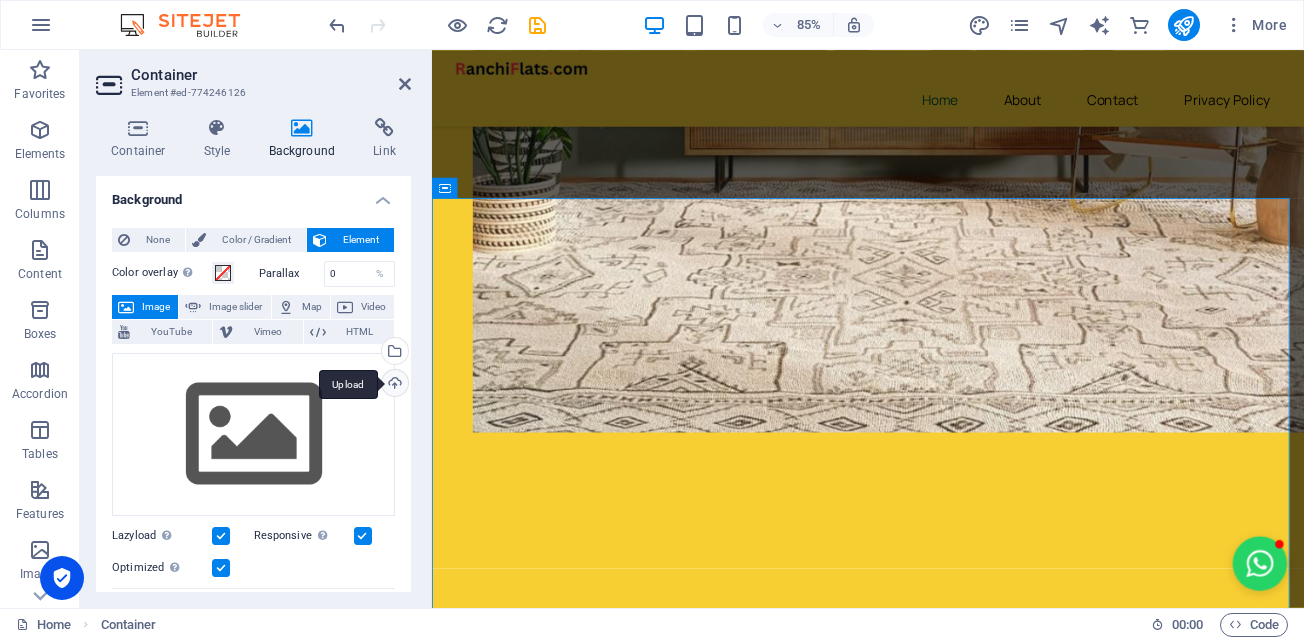 click on "Upload" at bounding box center [393, 385] 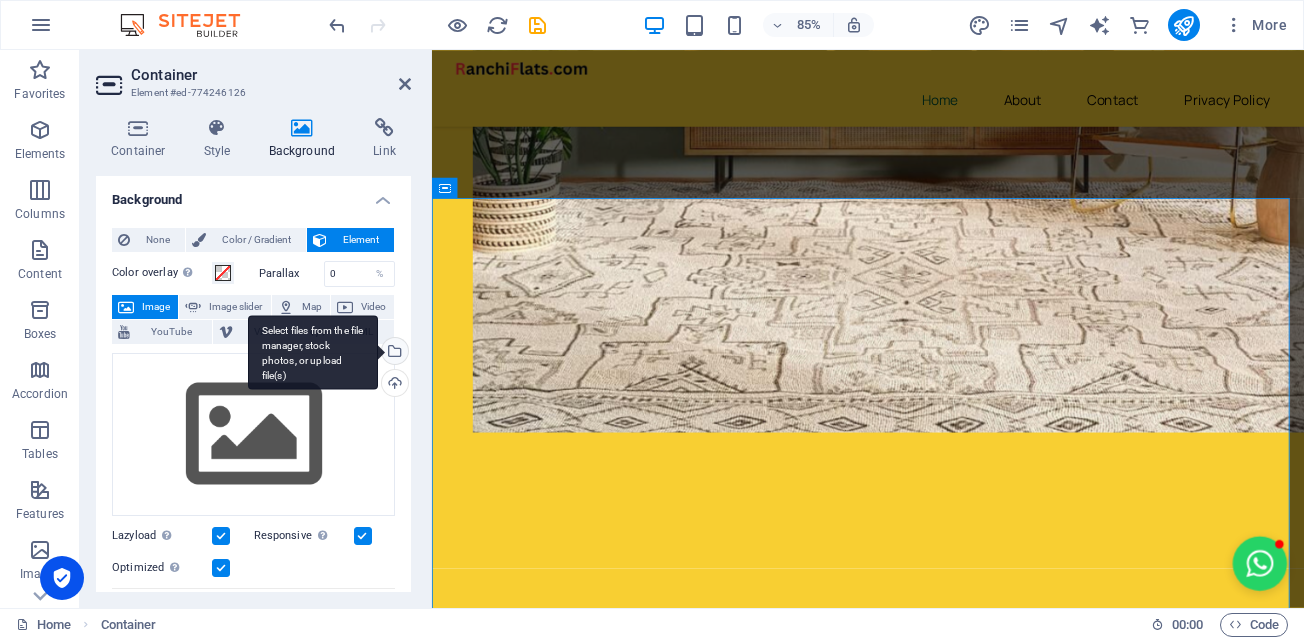 click on "Select files from the file manager, stock photos, or upload file(s)" at bounding box center [393, 353] 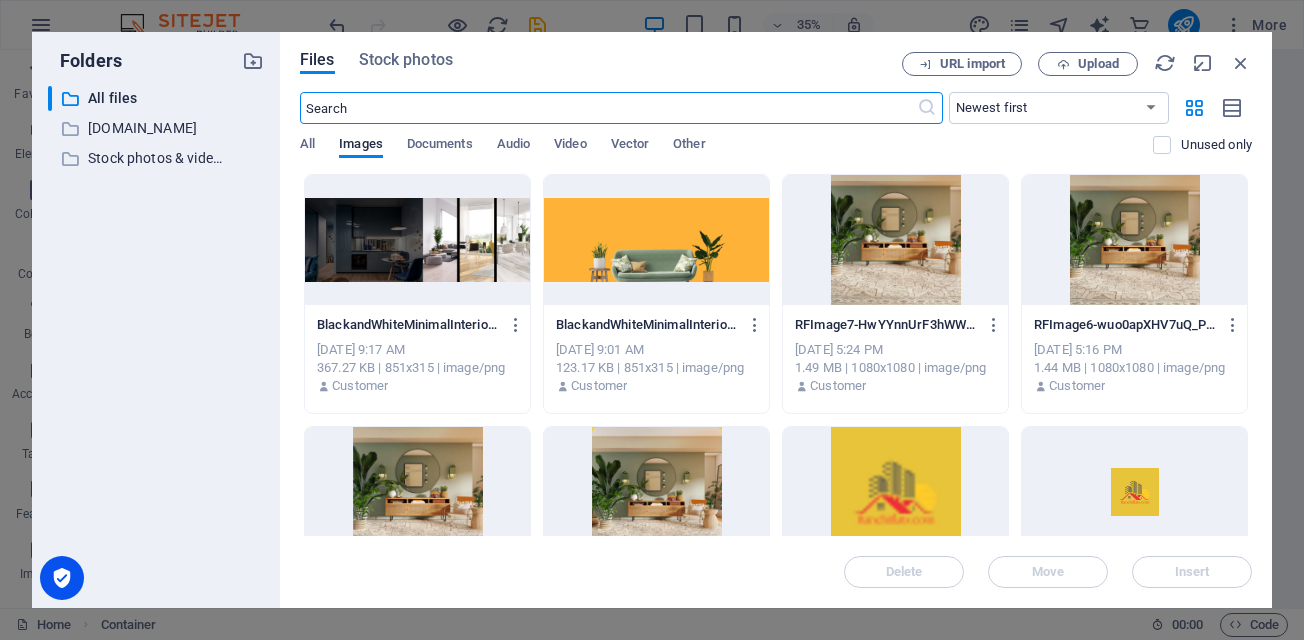 scroll, scrollTop: 2192, scrollLeft: 0, axis: vertical 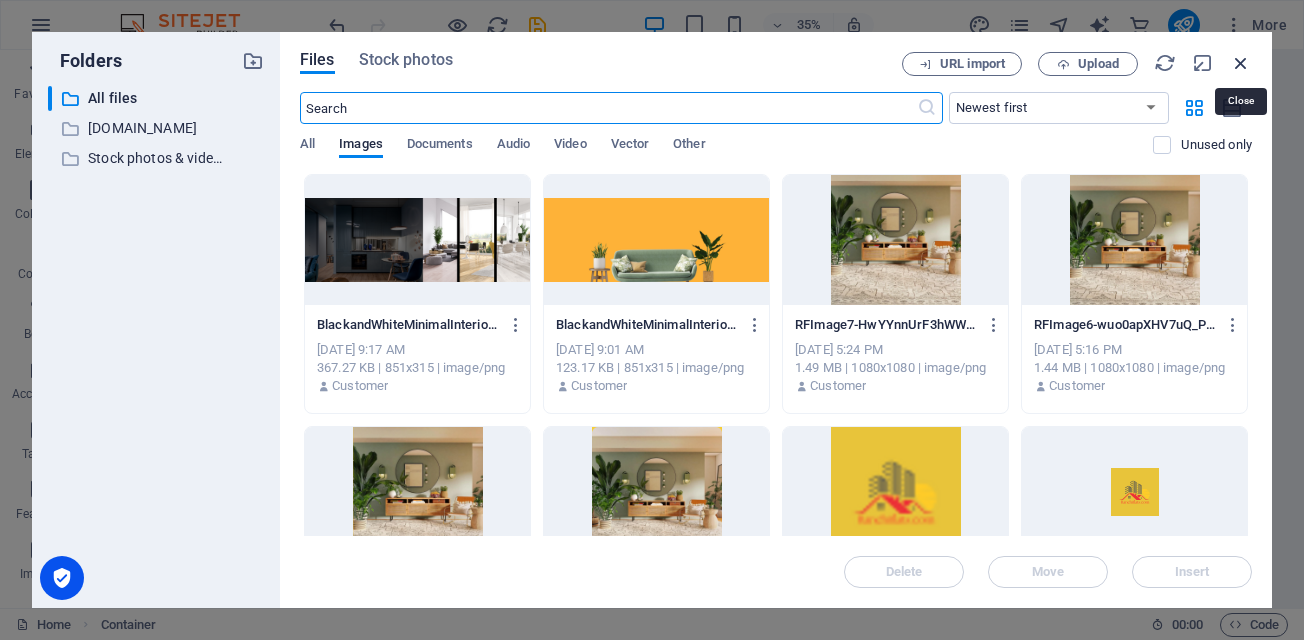 click at bounding box center (1241, 63) 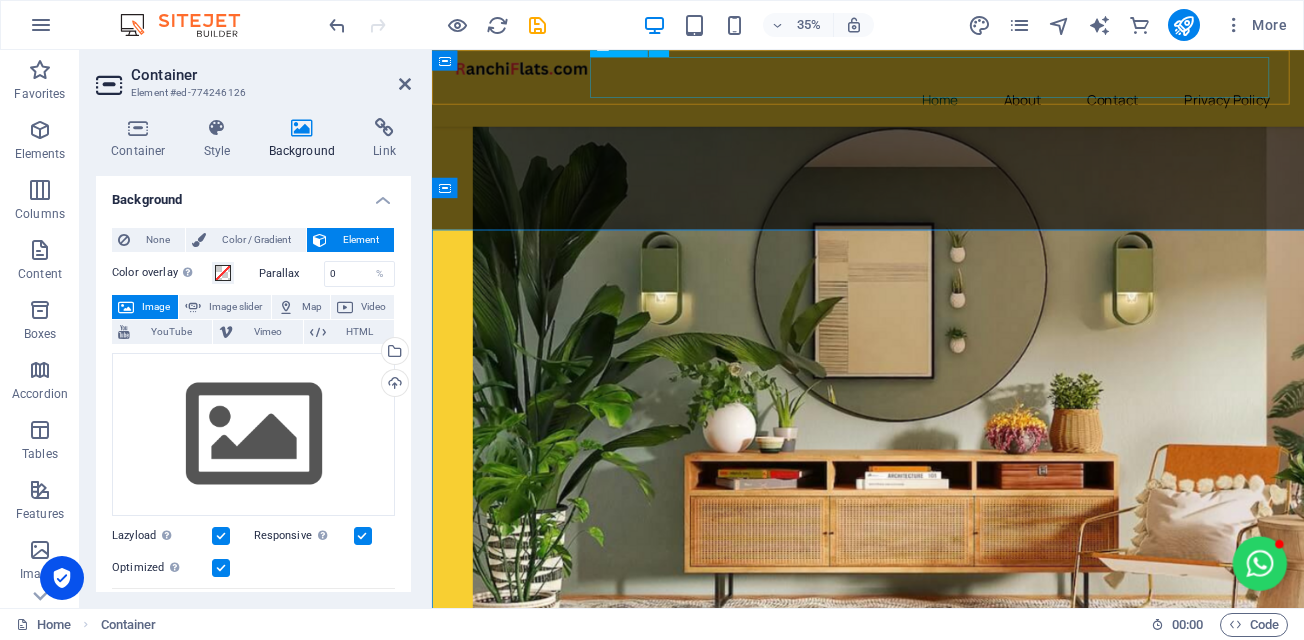 scroll, scrollTop: 2693, scrollLeft: 0, axis: vertical 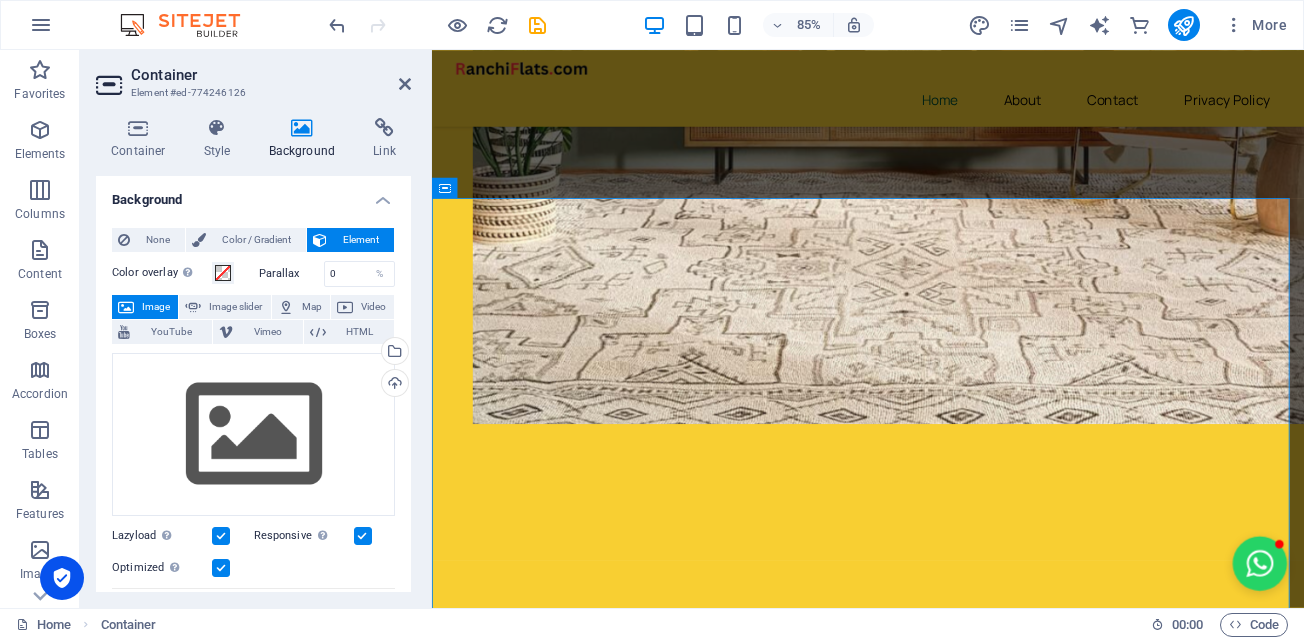 click at bounding box center [945, 5058] 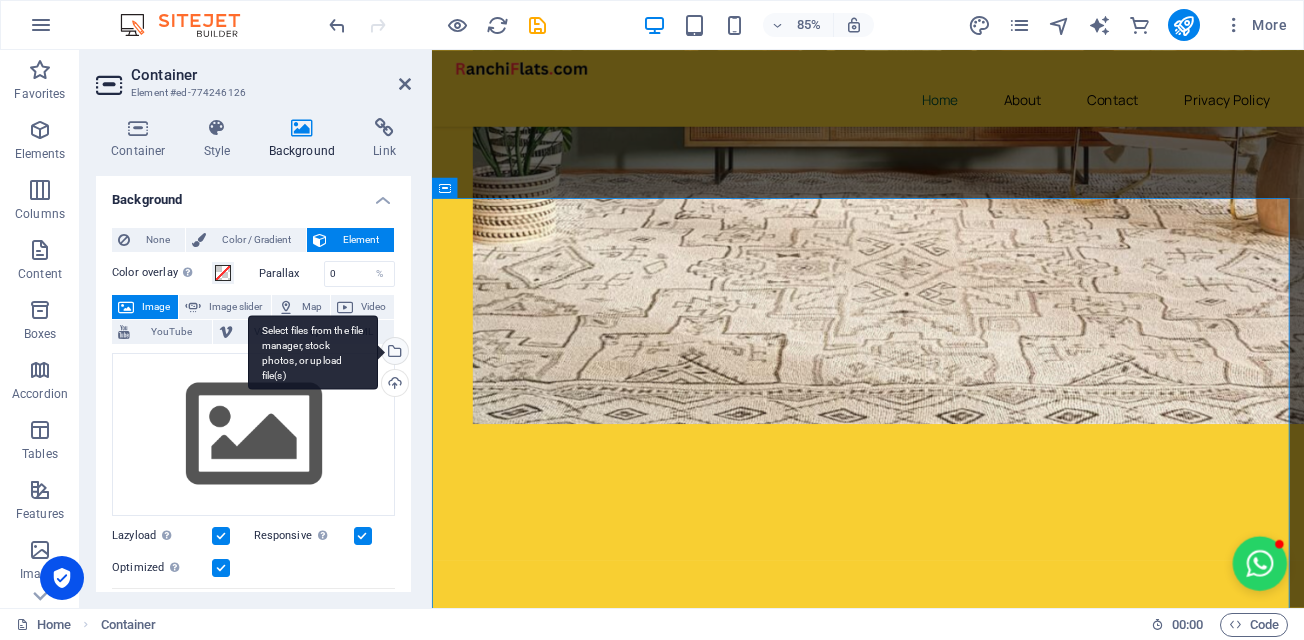 click on "Select files from the file manager, stock photos, or upload file(s)" at bounding box center (313, 352) 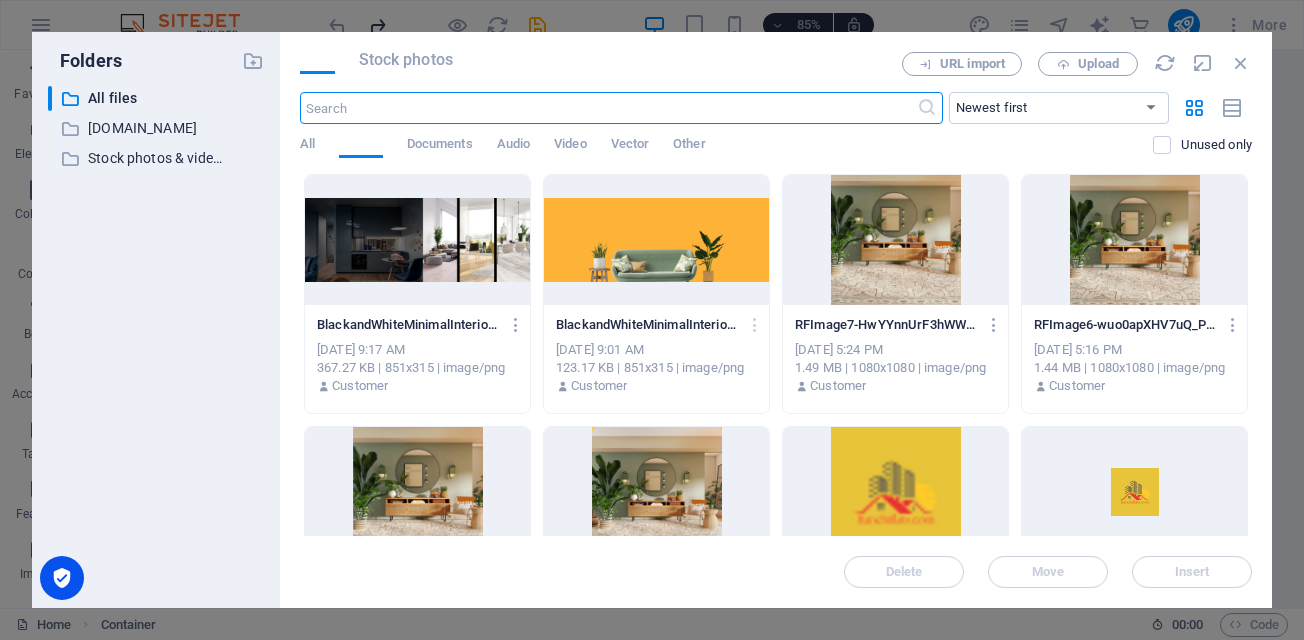 scroll, scrollTop: 2192, scrollLeft: 0, axis: vertical 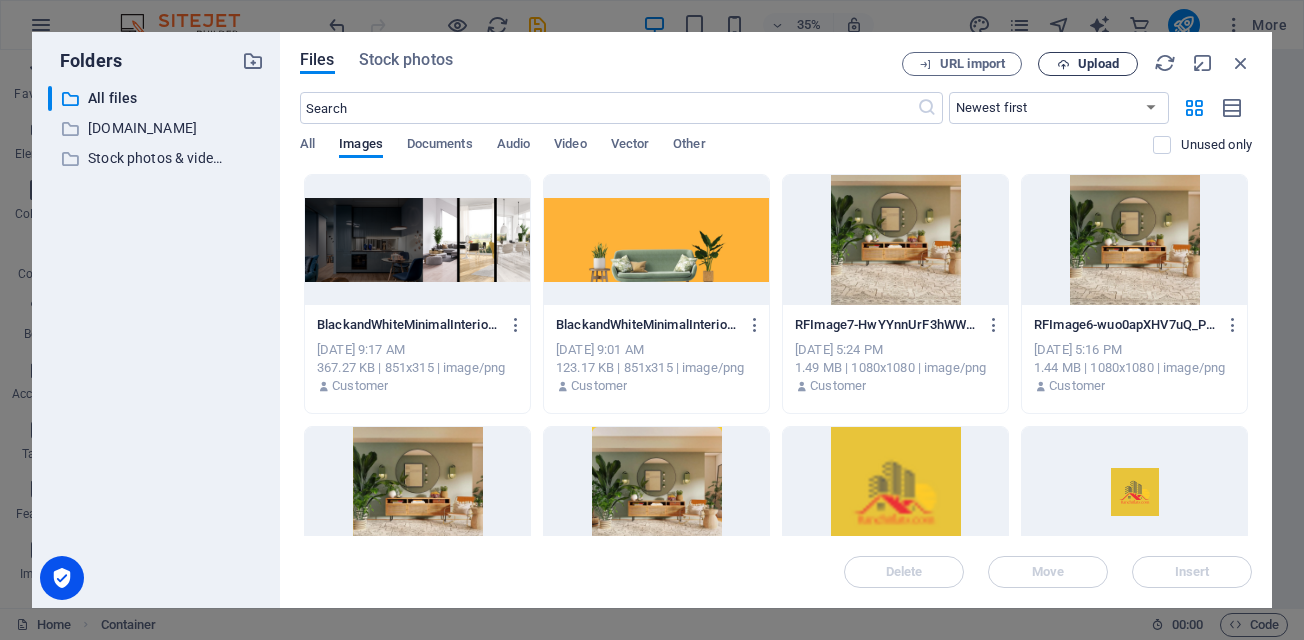 click on "Upload" at bounding box center (1098, 64) 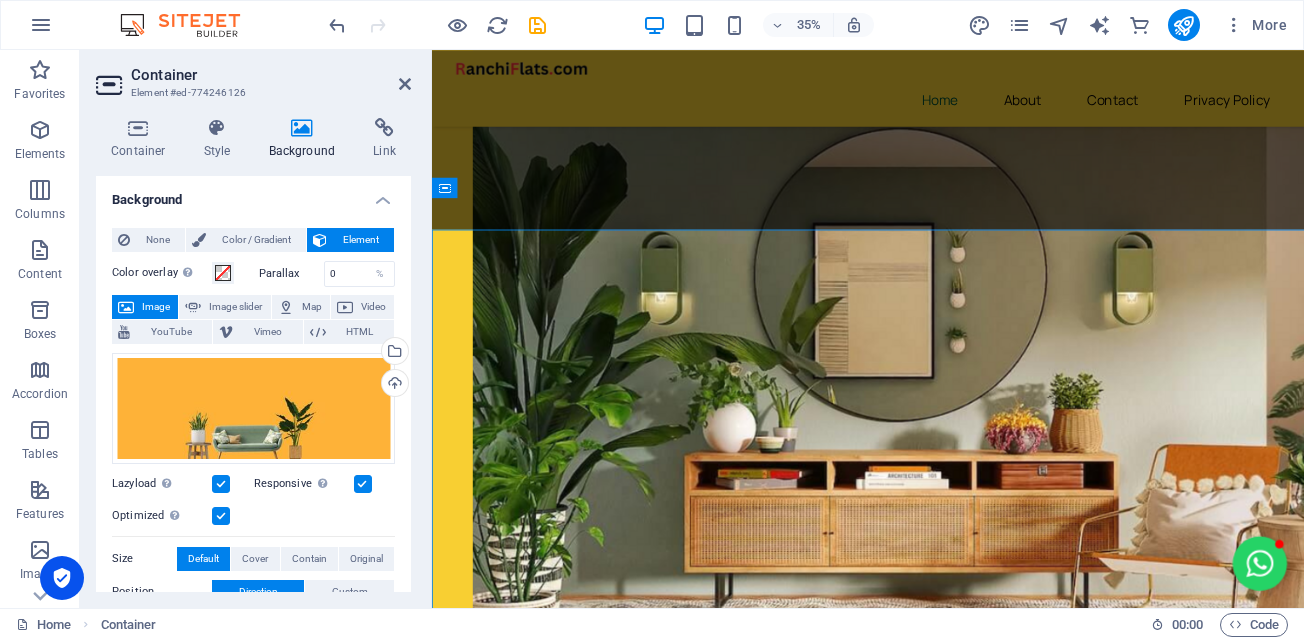 scroll, scrollTop: 2693, scrollLeft: 0, axis: vertical 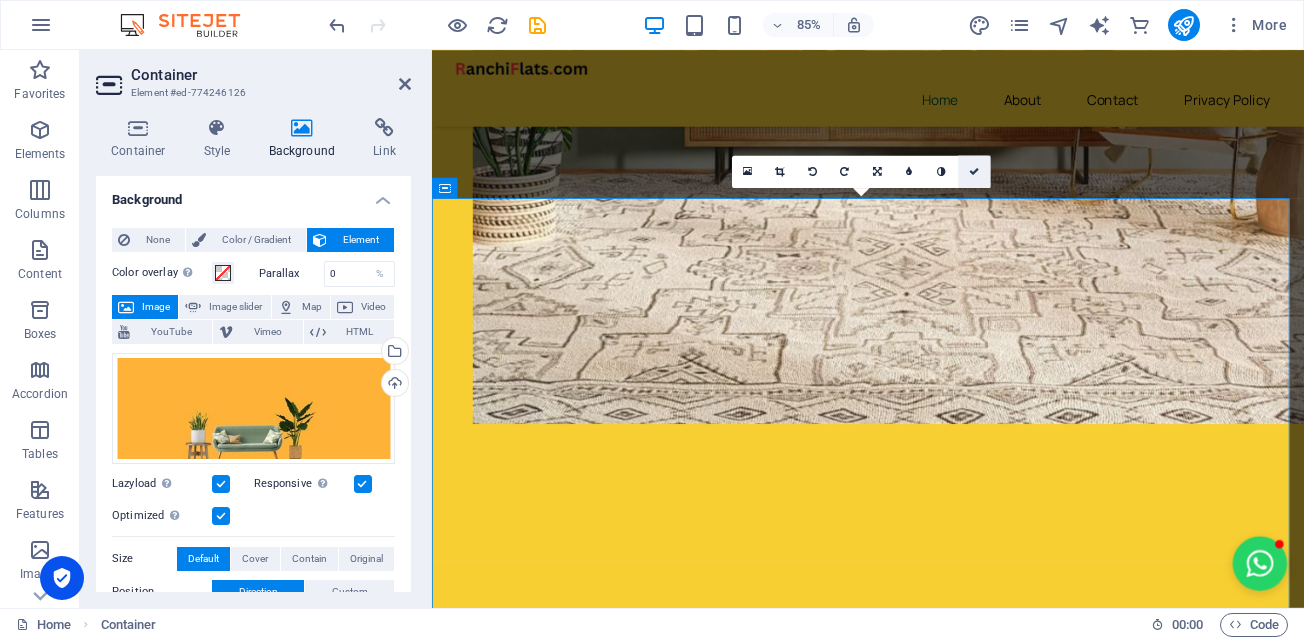 click at bounding box center (974, 171) 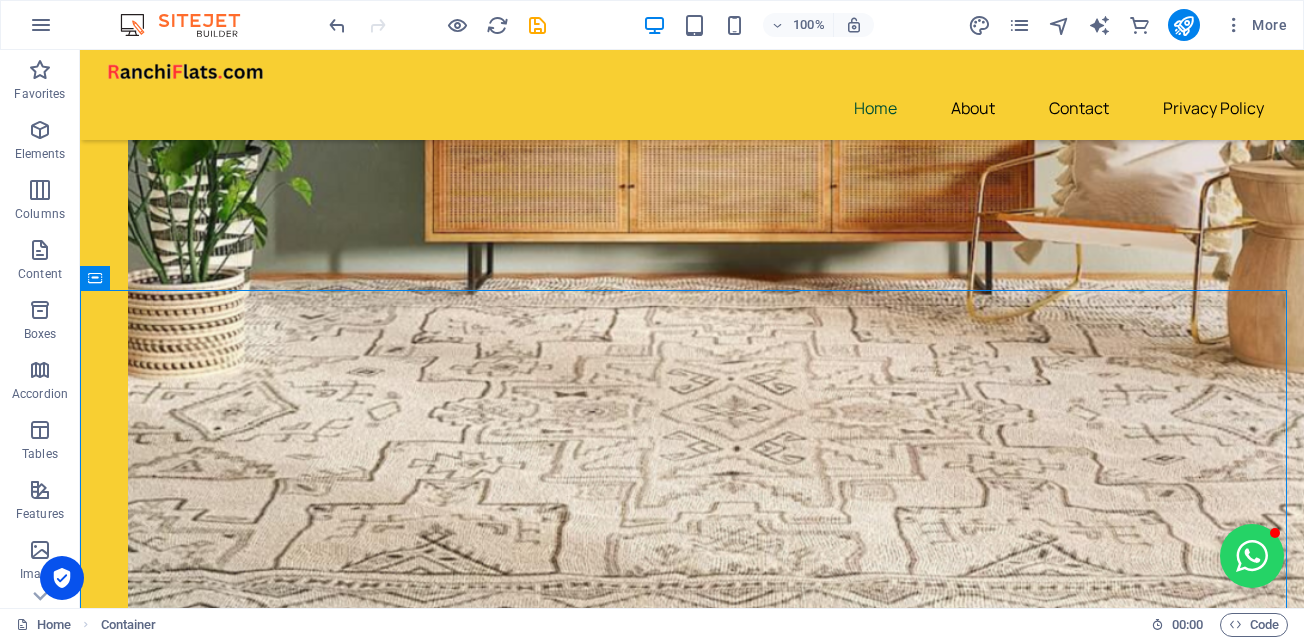 scroll, scrollTop: 2863, scrollLeft: 0, axis: vertical 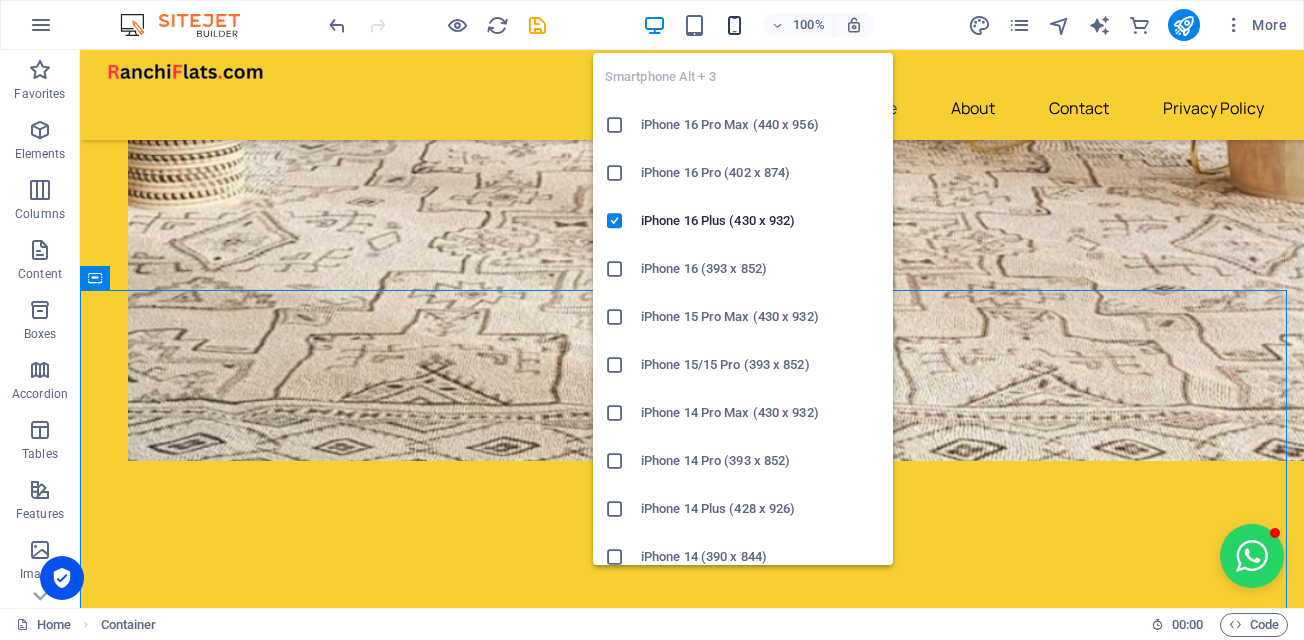 click at bounding box center [734, 25] 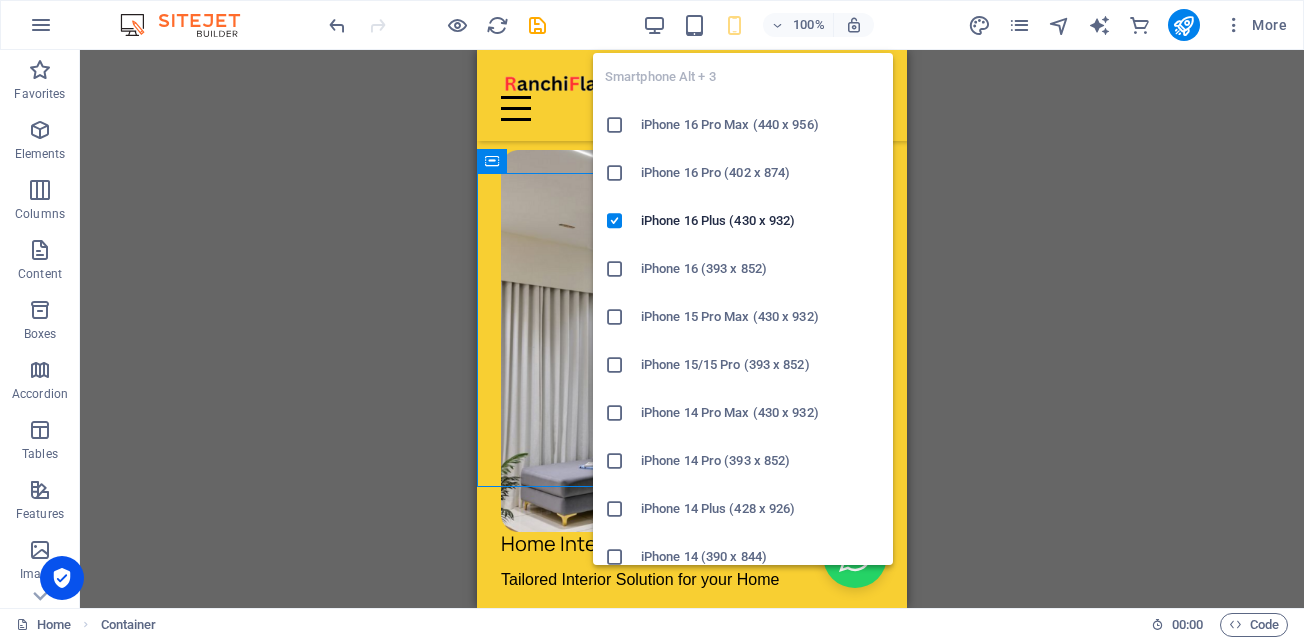 scroll, scrollTop: 5714, scrollLeft: 0, axis: vertical 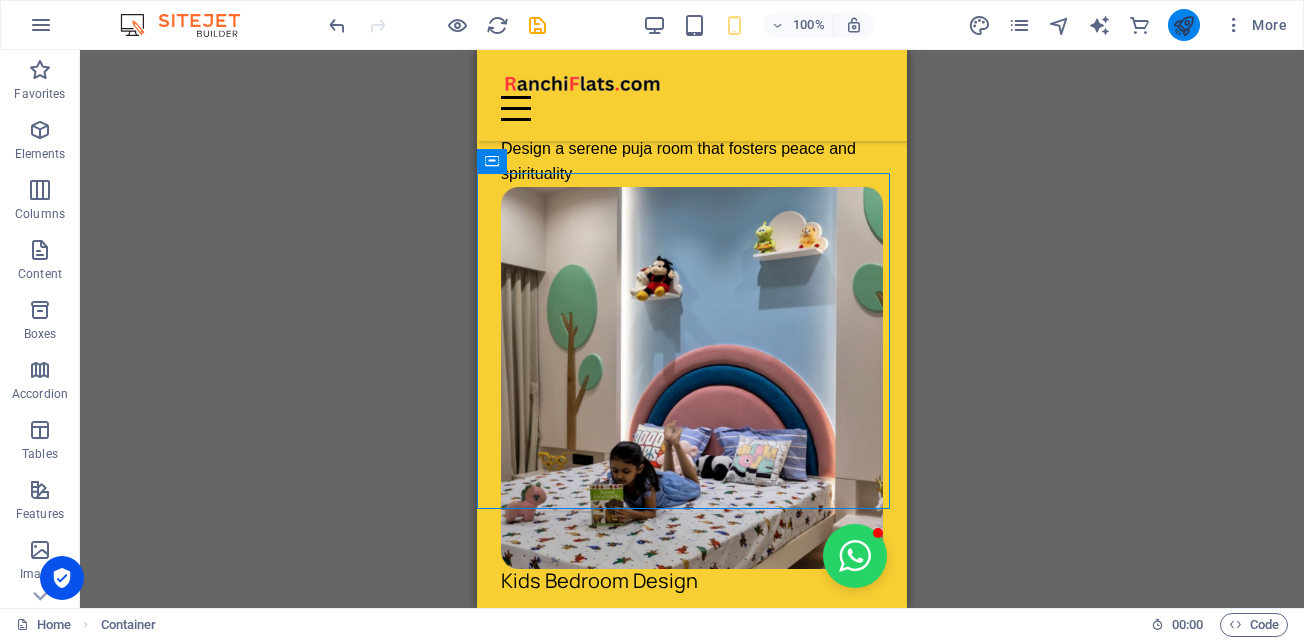 click at bounding box center [1183, 25] 